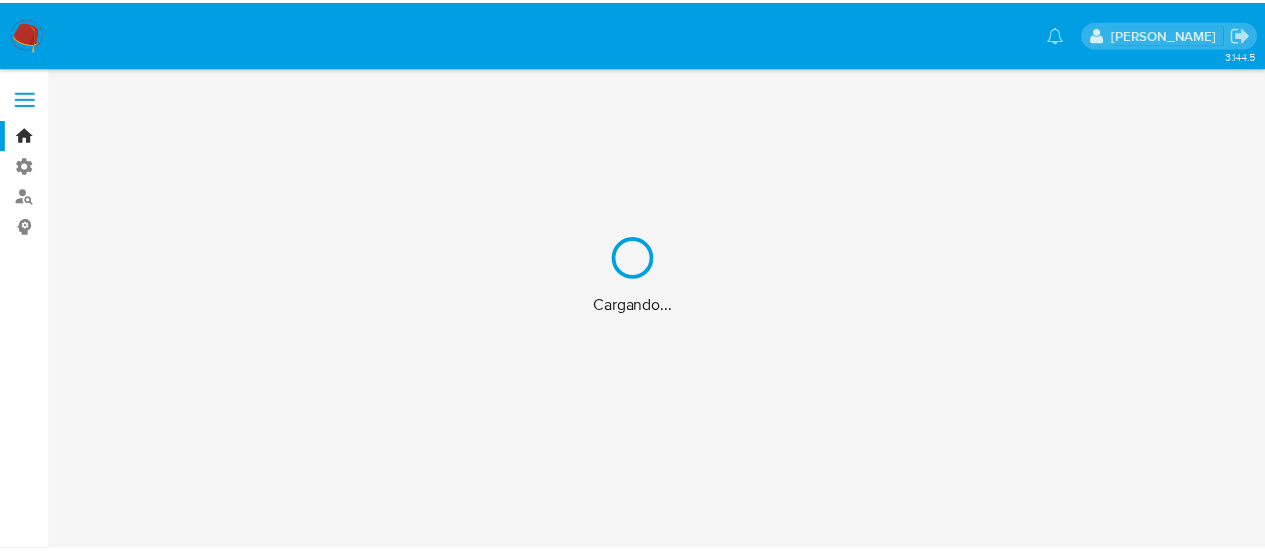 scroll, scrollTop: 0, scrollLeft: 0, axis: both 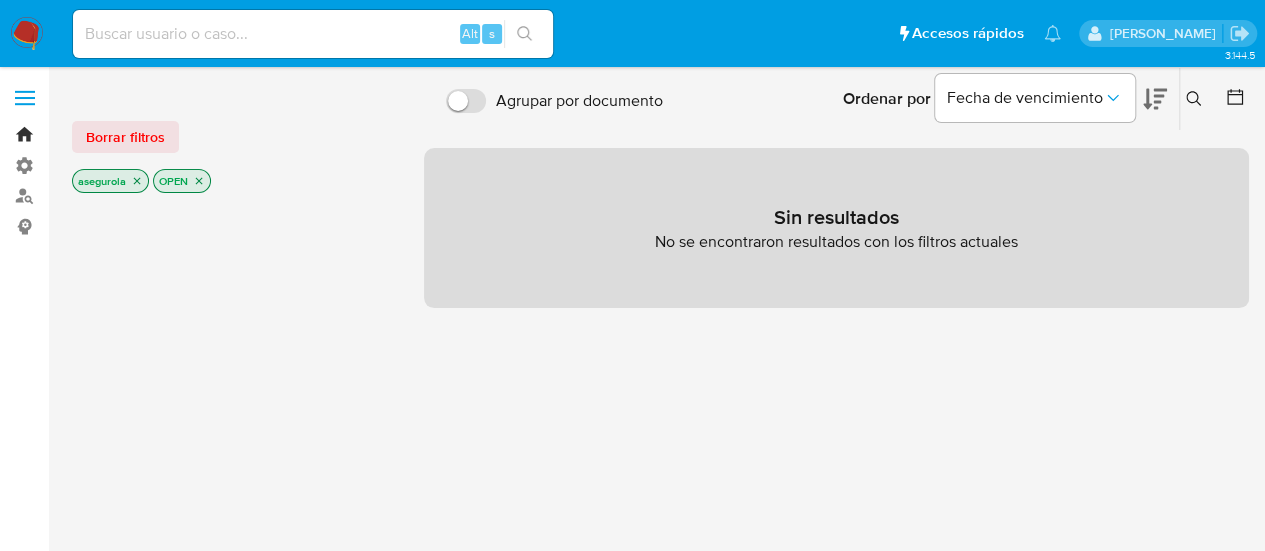 click on "Bandeja" at bounding box center [119, 134] 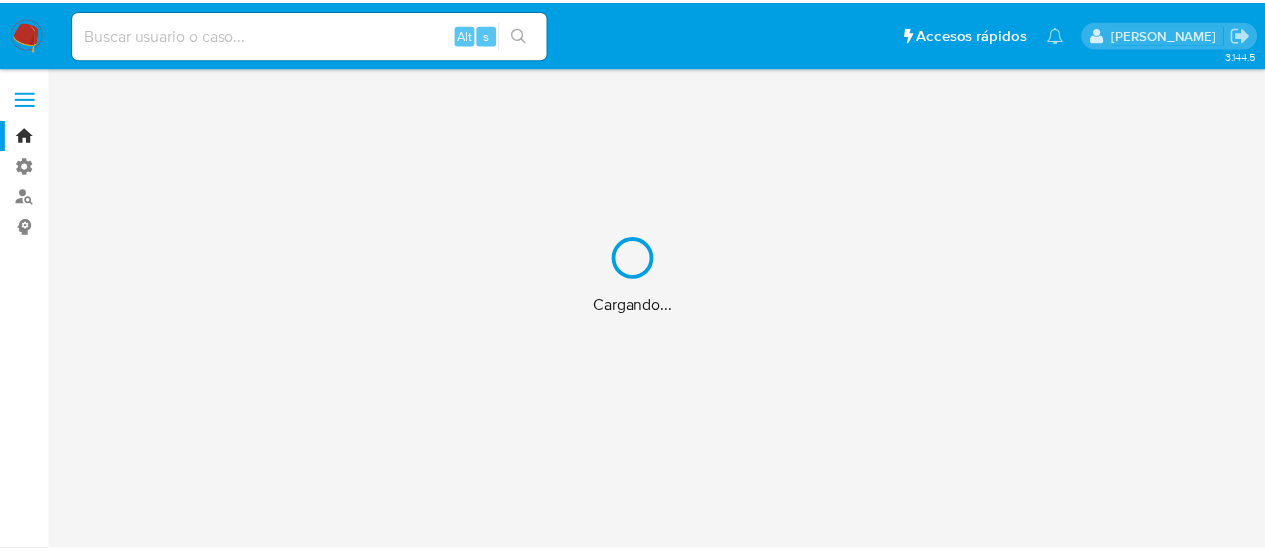 scroll, scrollTop: 0, scrollLeft: 0, axis: both 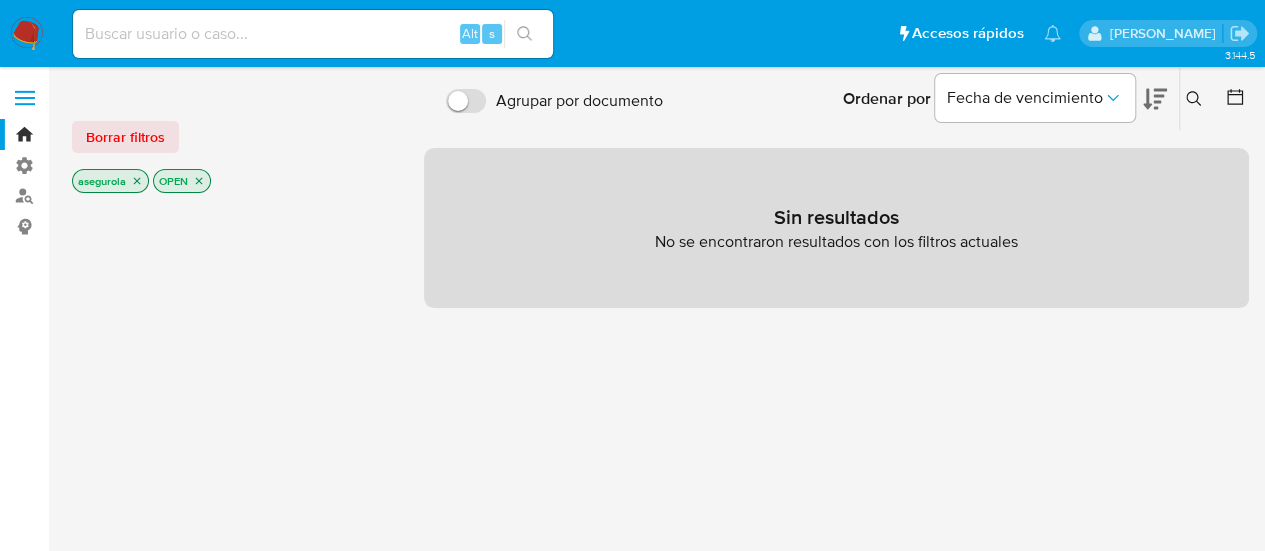 click 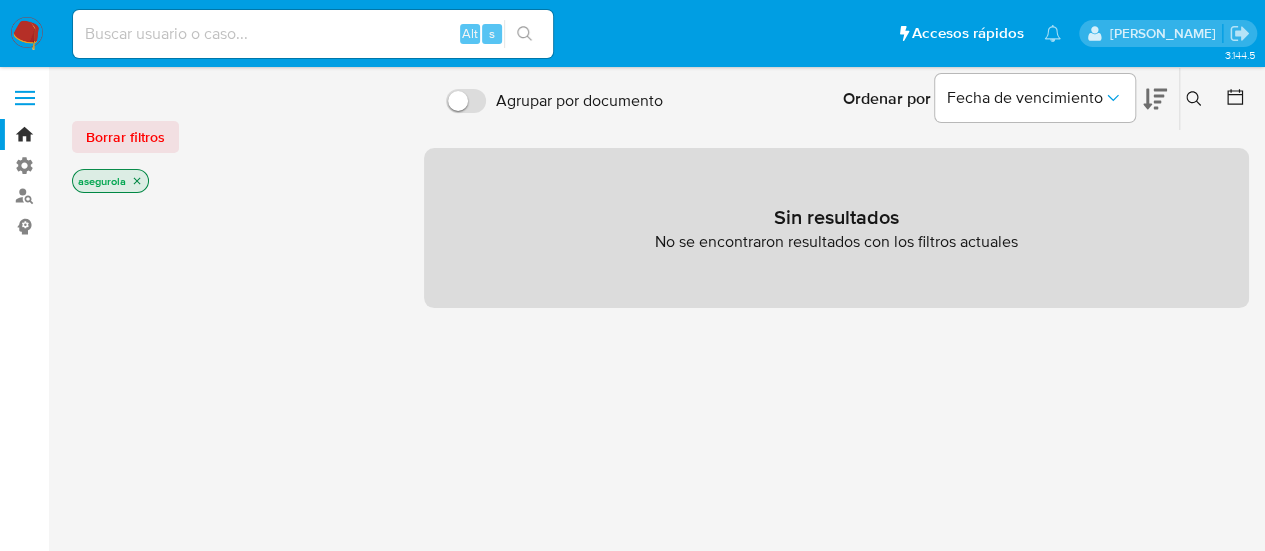 click 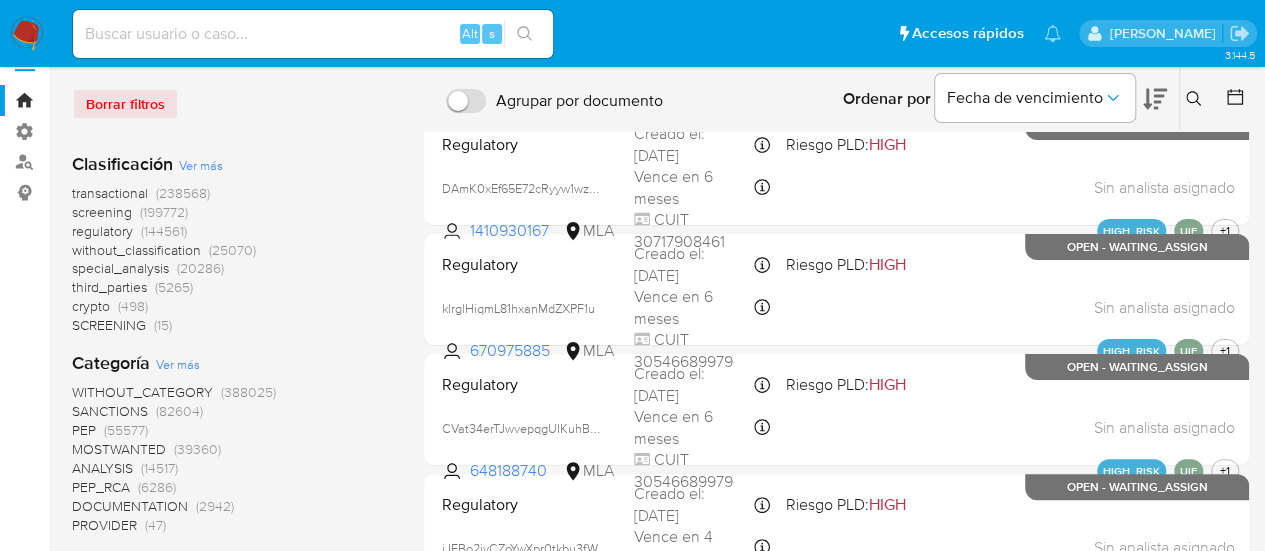 scroll, scrollTop: 0, scrollLeft: 0, axis: both 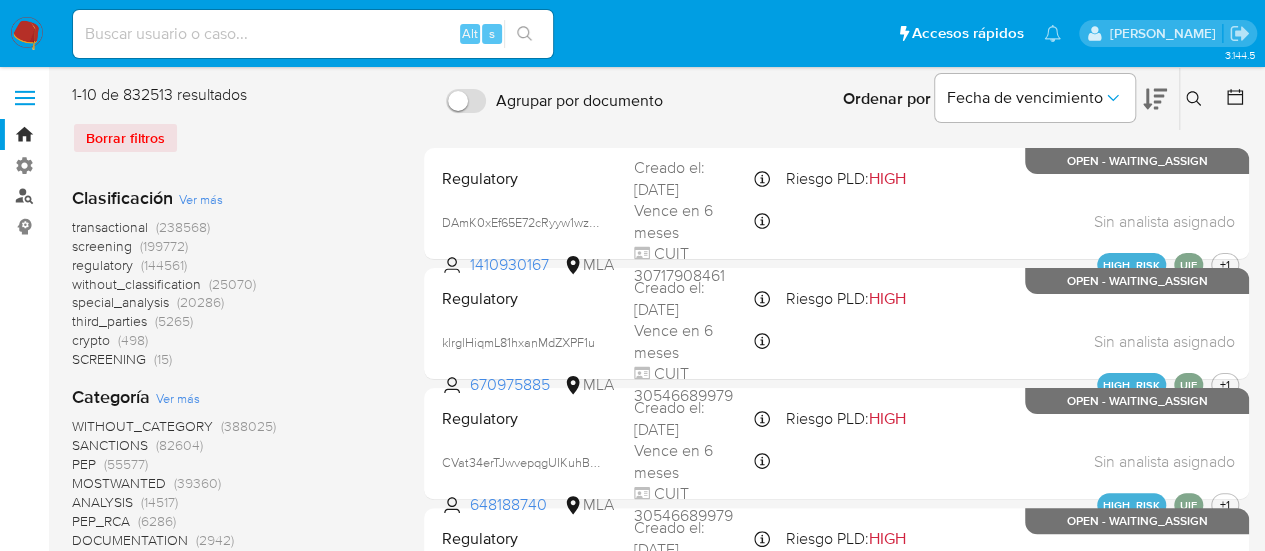 click on "Buscador de personas" at bounding box center [119, 196] 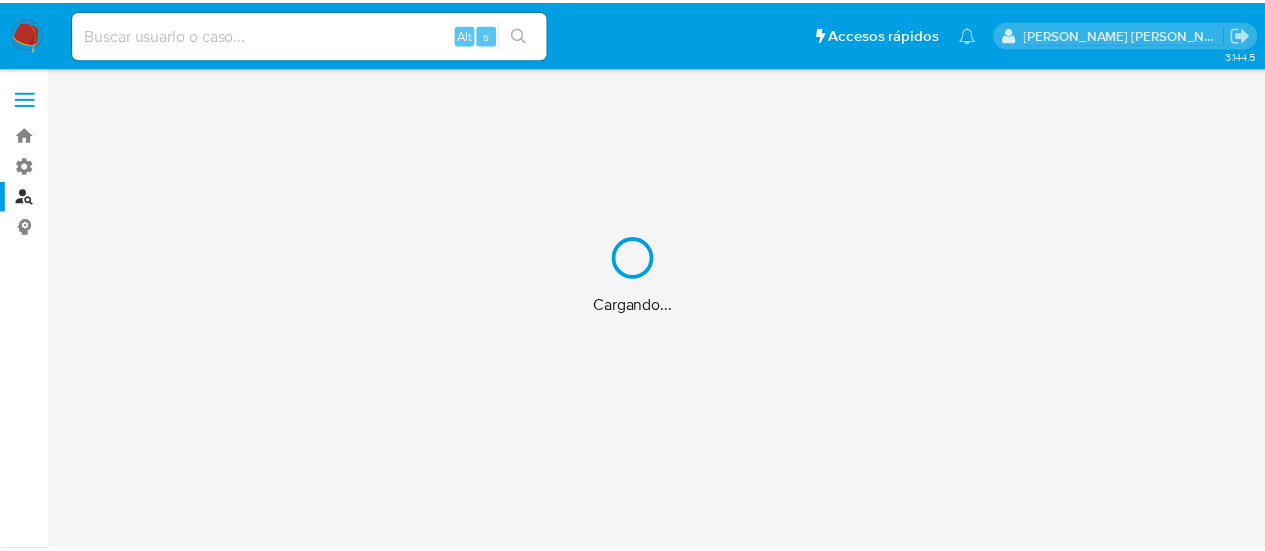 scroll, scrollTop: 0, scrollLeft: 0, axis: both 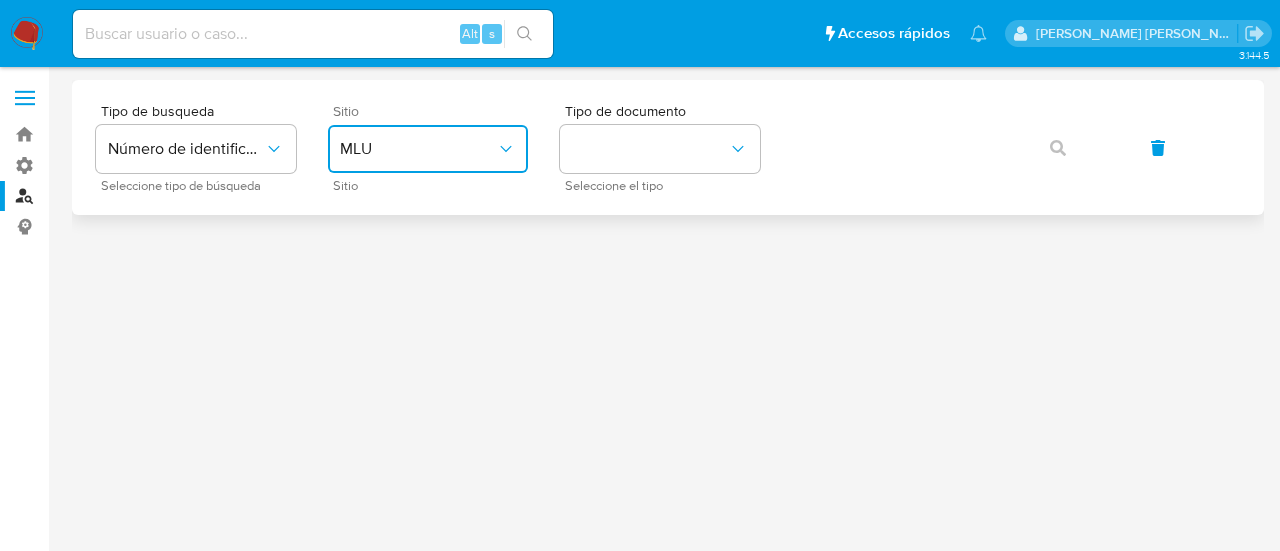click on "MLU" at bounding box center (418, 149) 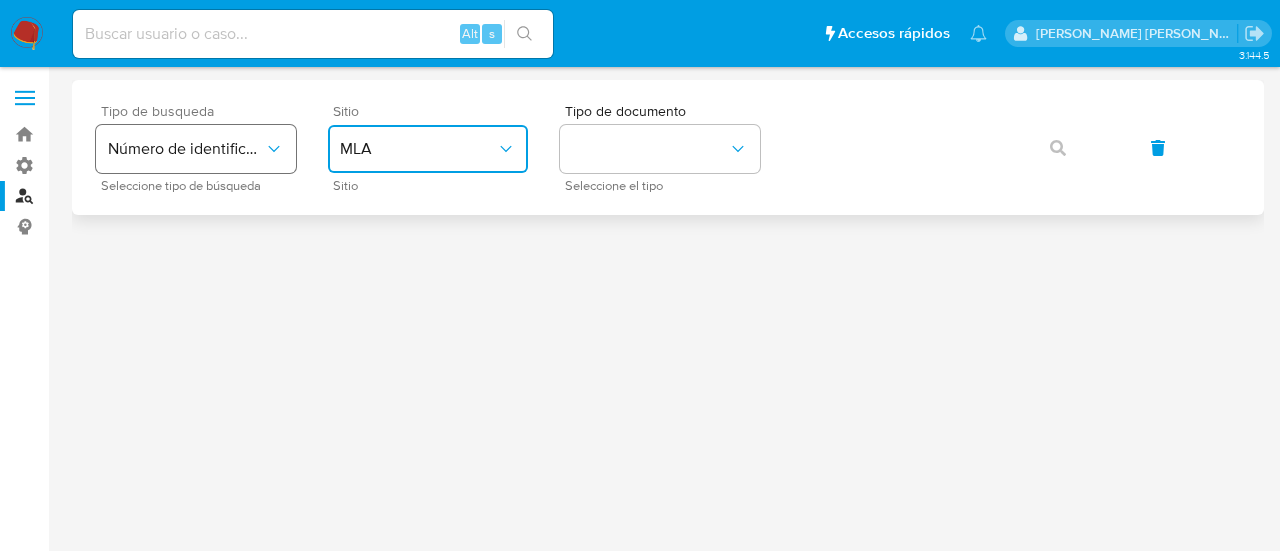 click 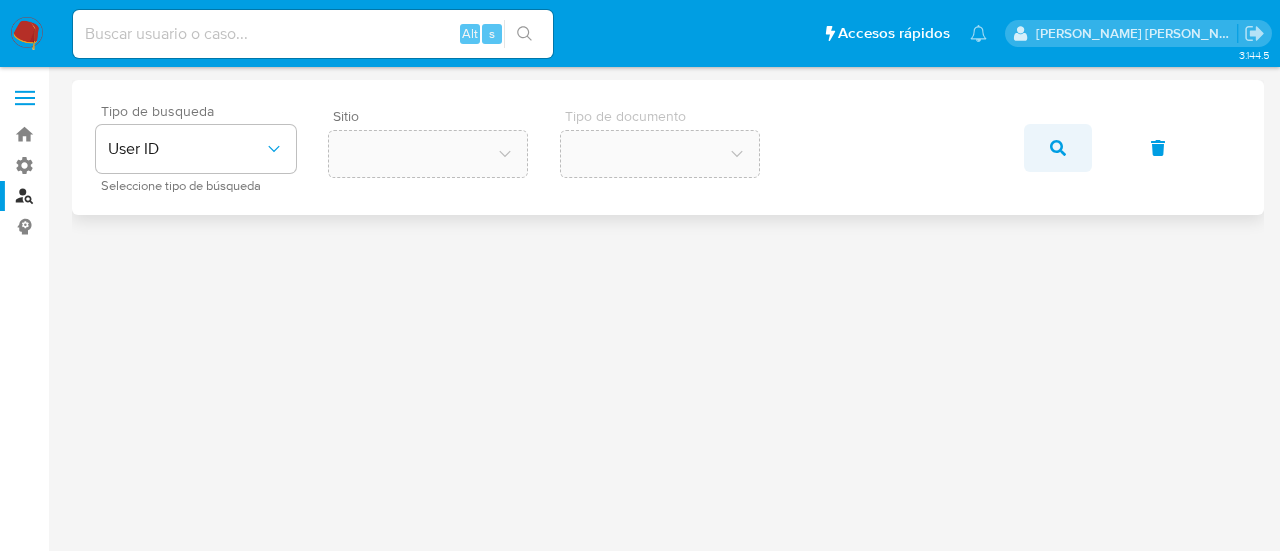 click at bounding box center [1058, 148] 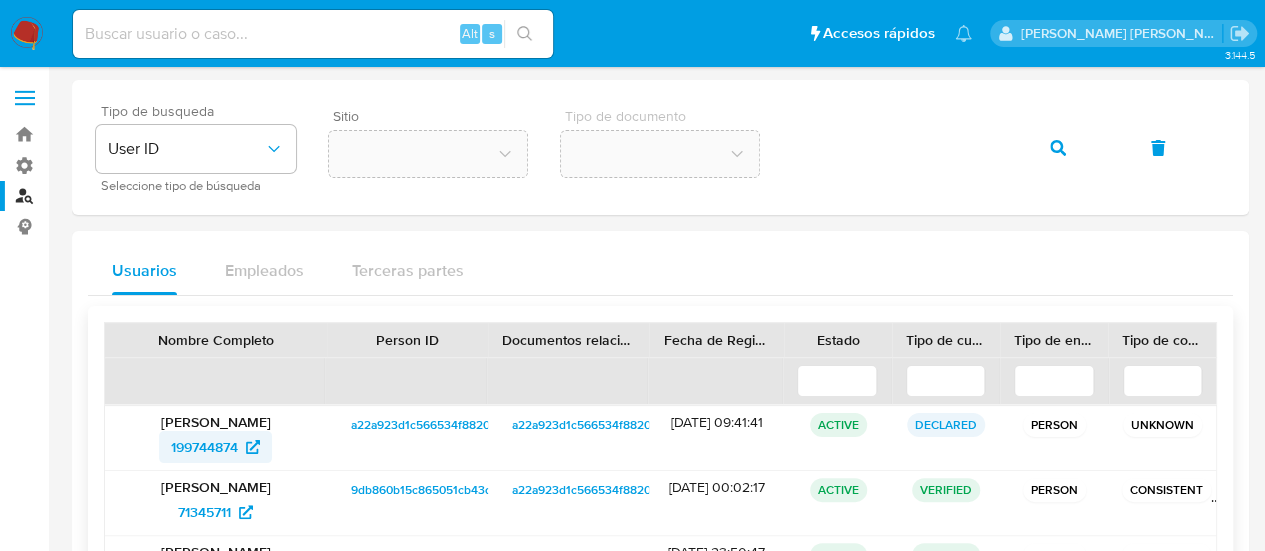 click on "199744874" at bounding box center [215, 447] 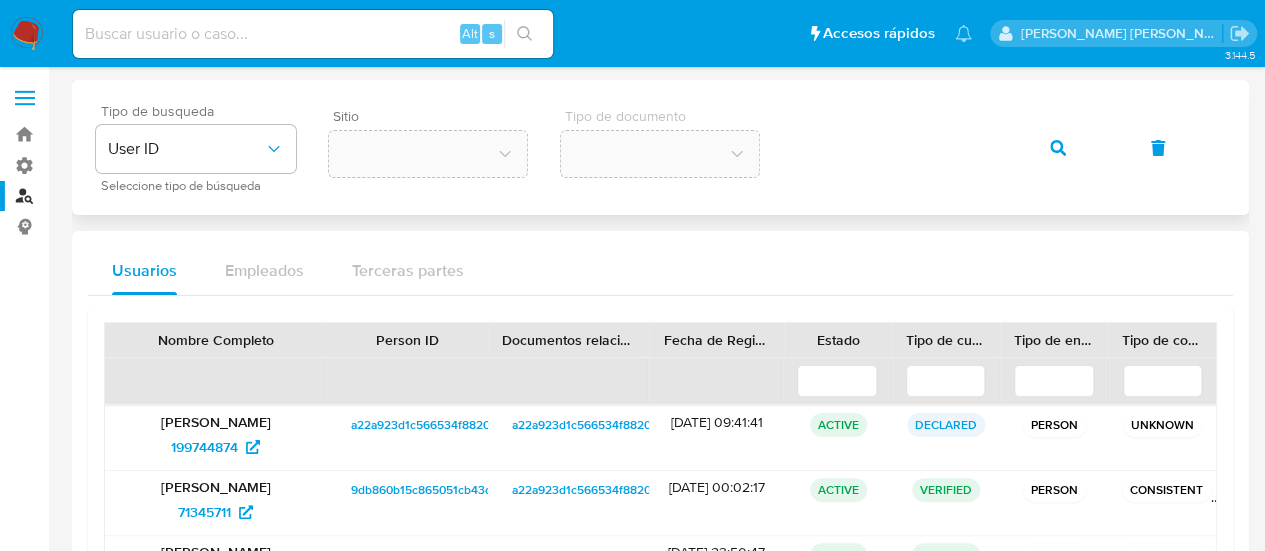 click on "Tipo de busqueda User ID Seleccione tipo de búsqueda Sitio Tipo de documento" at bounding box center [660, 147] 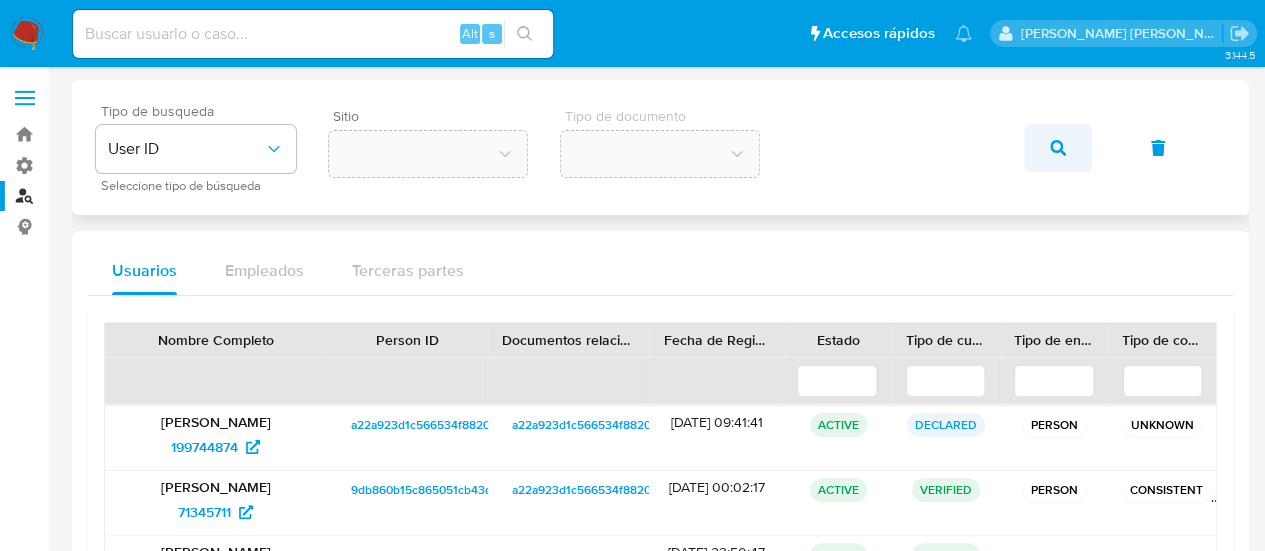 click 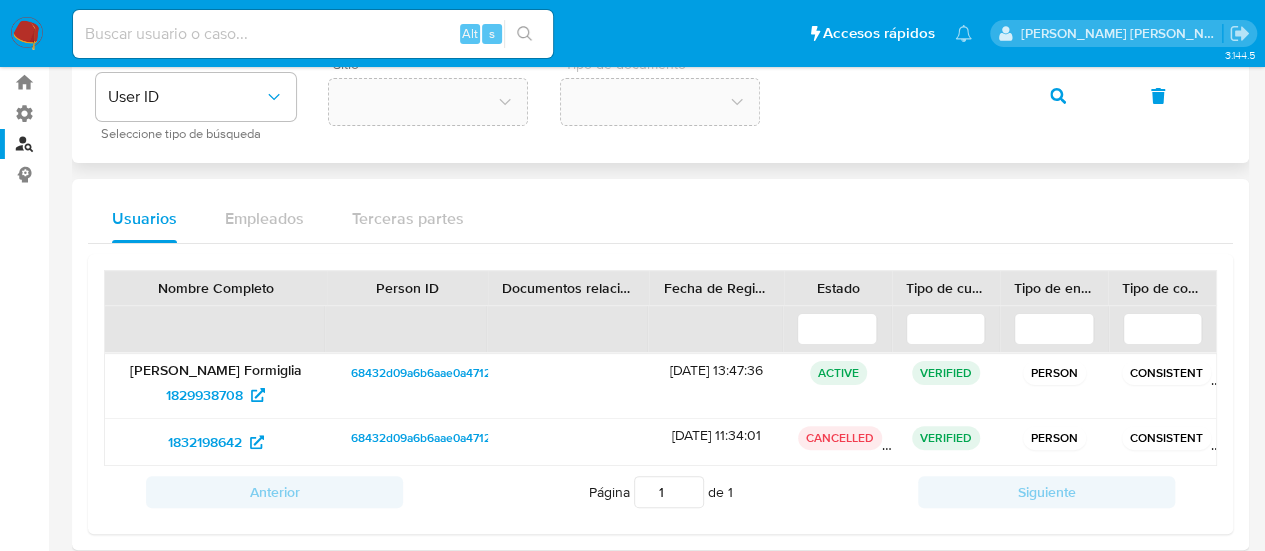 scroll, scrollTop: 76, scrollLeft: 0, axis: vertical 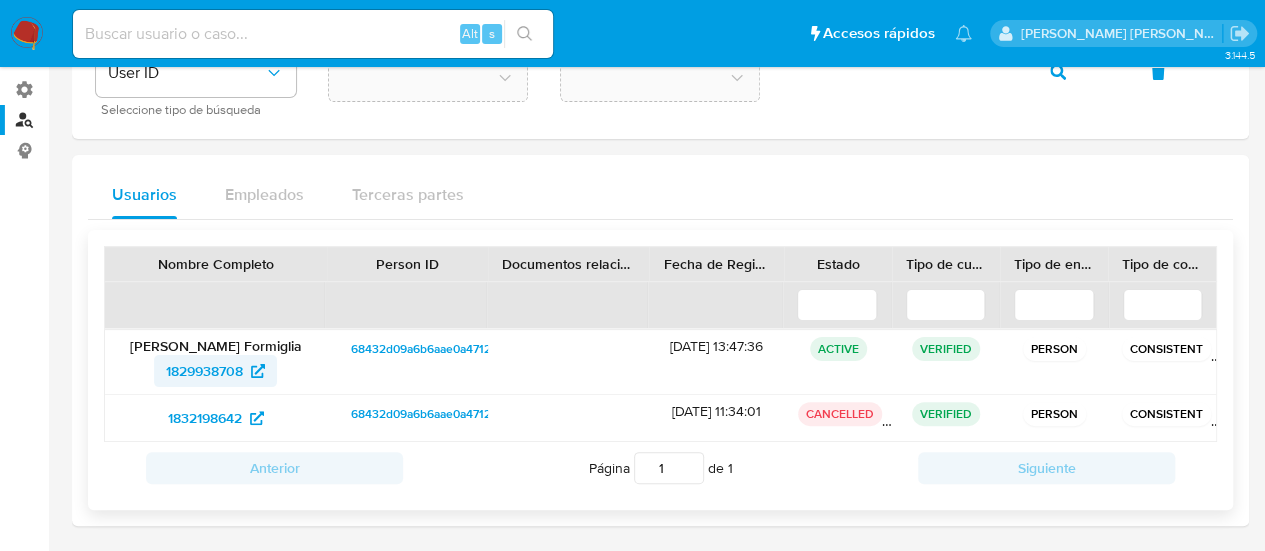 click on "1829938708" at bounding box center [204, 371] 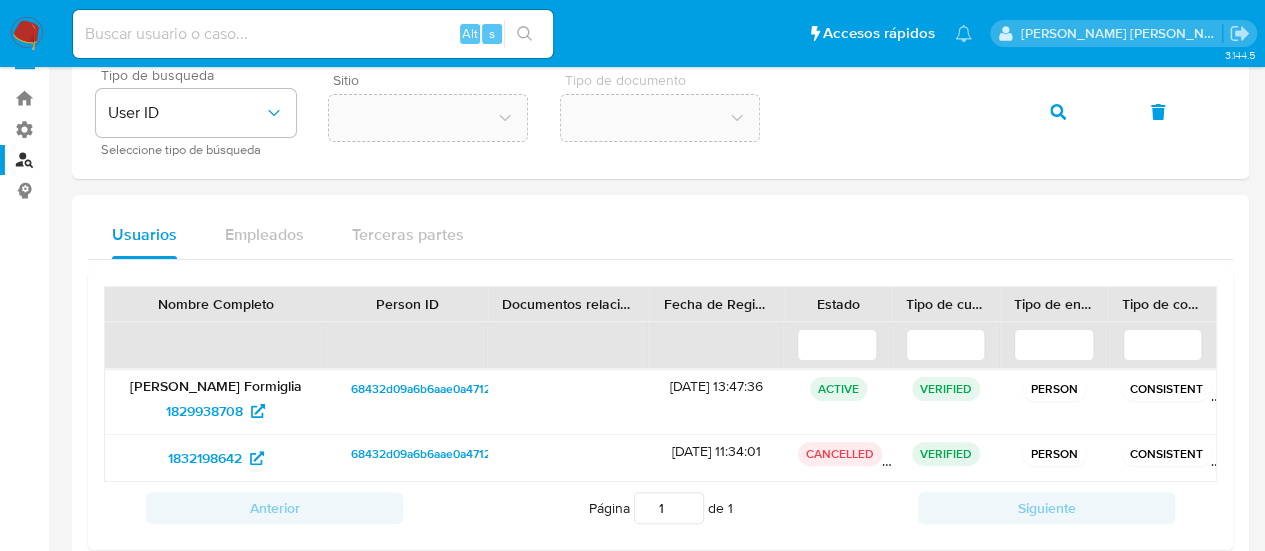 scroll, scrollTop: 0, scrollLeft: 0, axis: both 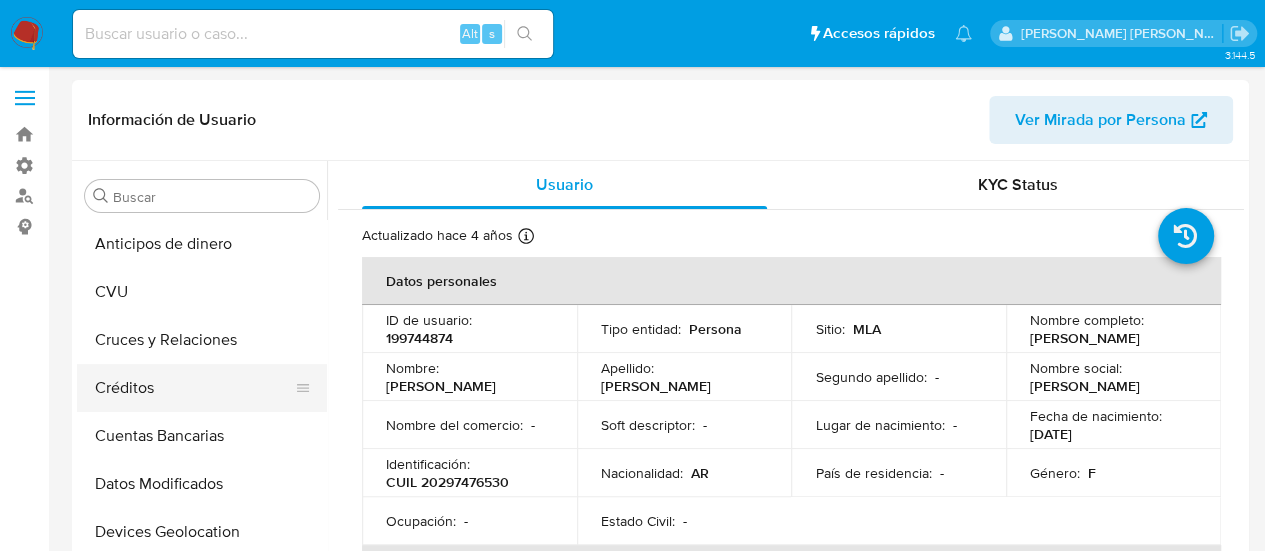 select on "10" 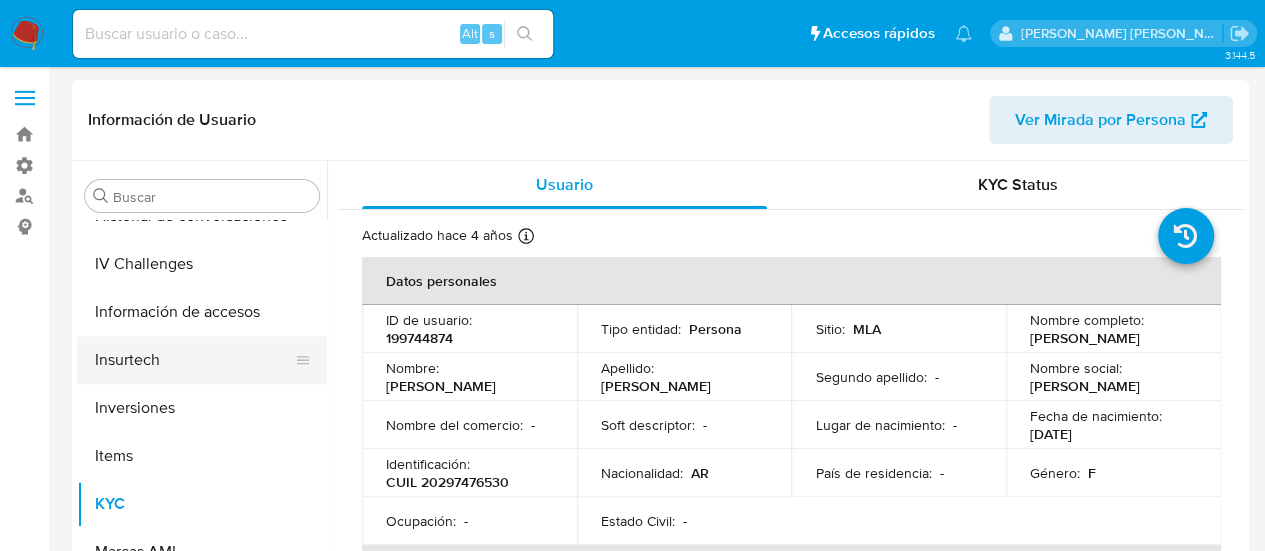 scroll, scrollTop: 701, scrollLeft: 0, axis: vertical 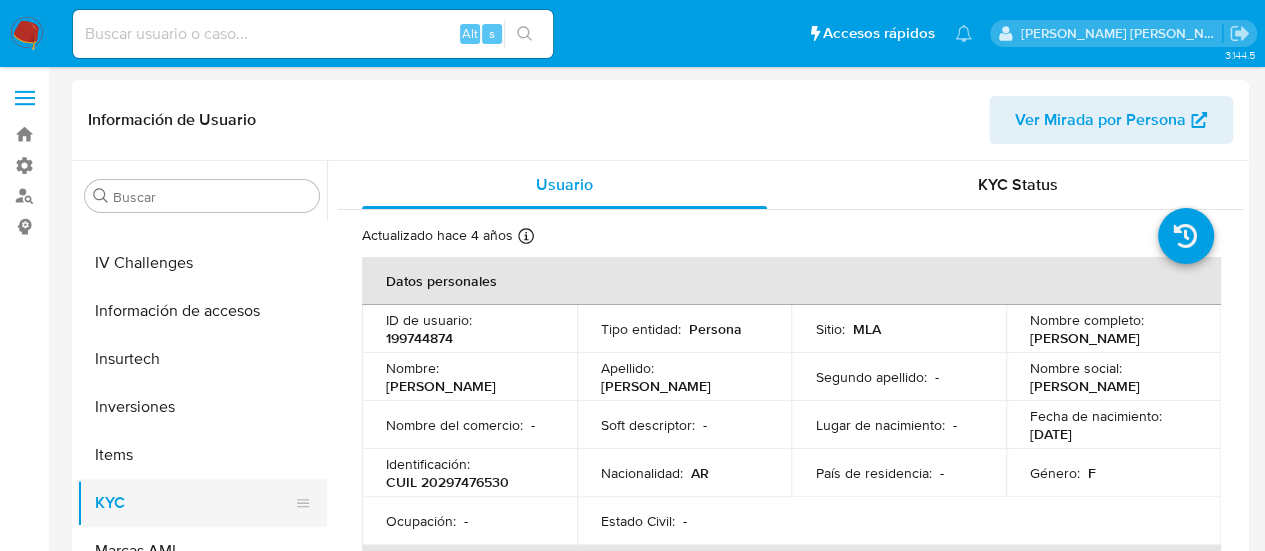click on "KYC" at bounding box center (194, 503) 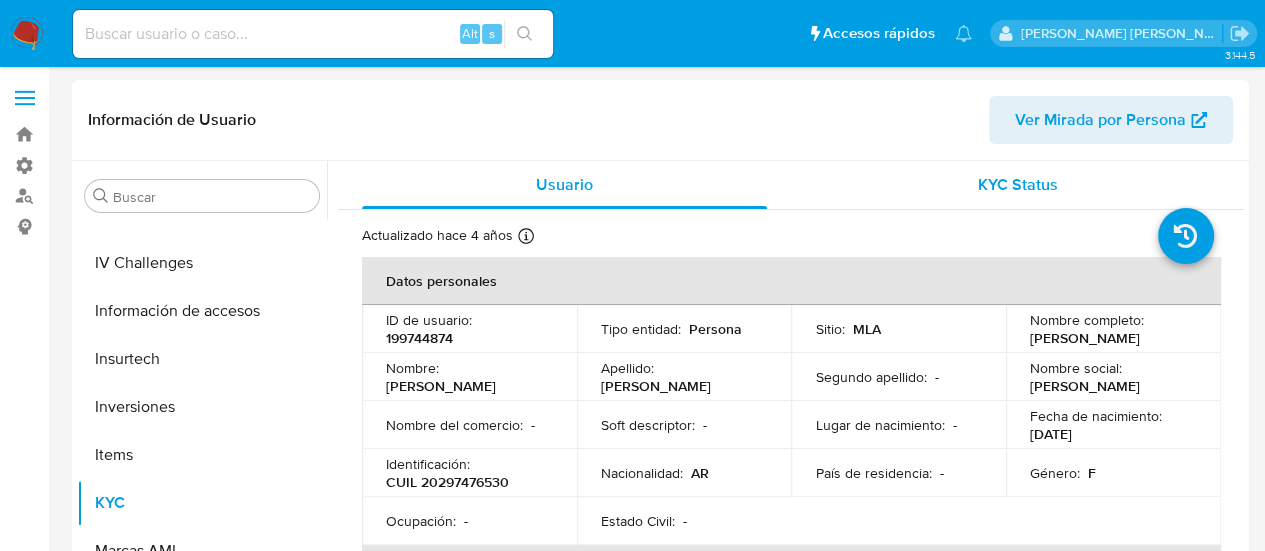 click on "KYC Status" at bounding box center (1017, 185) 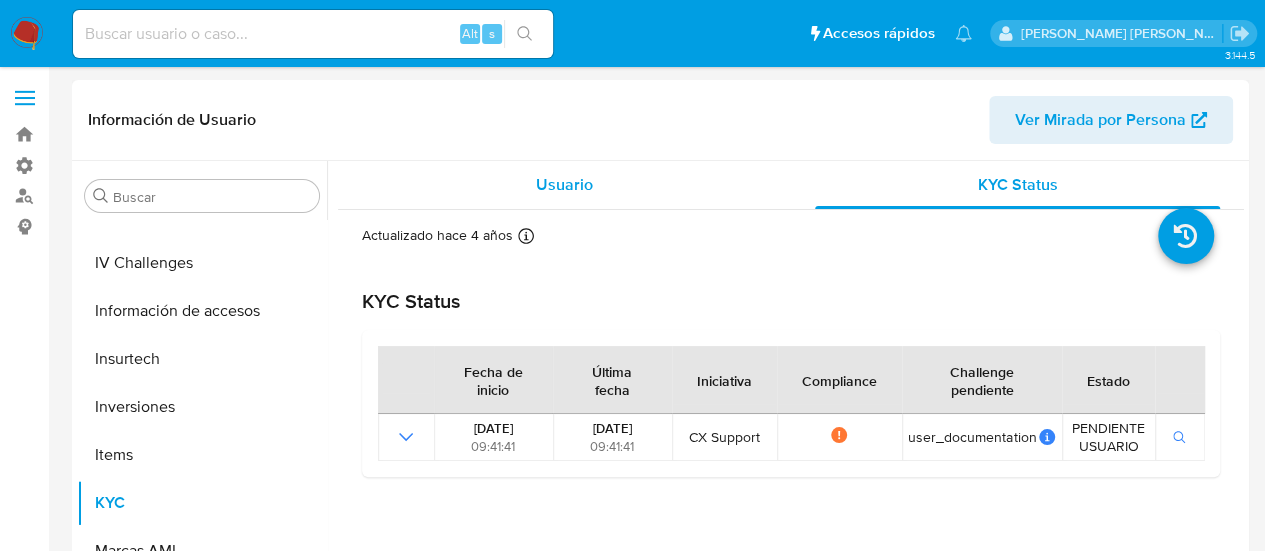 click on "Usuario" at bounding box center [564, 184] 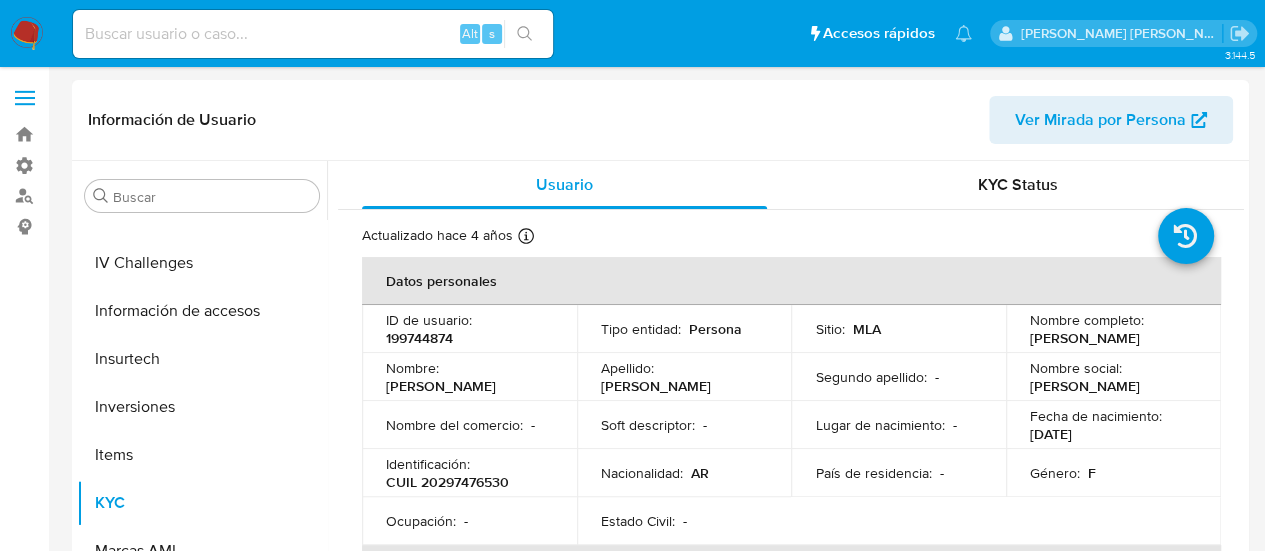 scroll, scrollTop: 100, scrollLeft: 0, axis: vertical 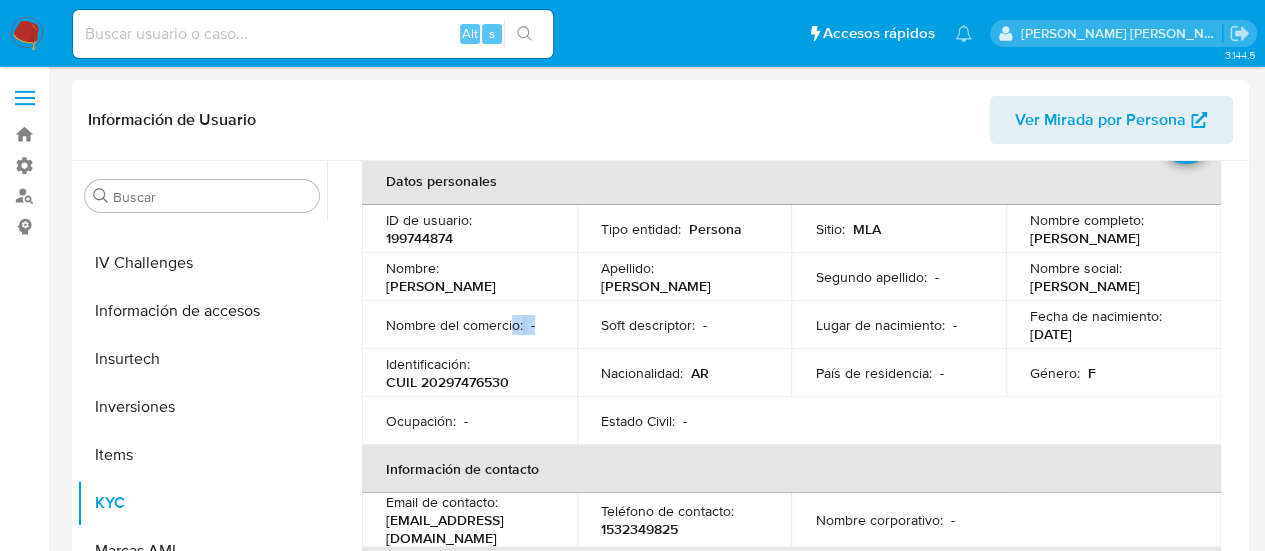 drag, startPoint x: 510, startPoint y: 329, endPoint x: 548, endPoint y: 330, distance: 38.013157 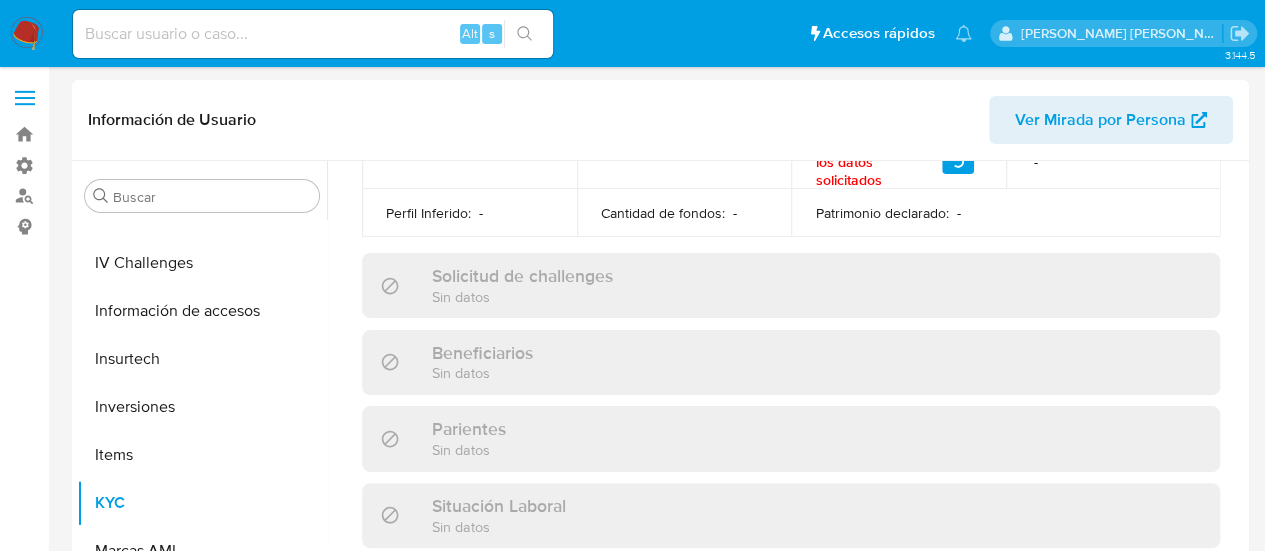 scroll, scrollTop: 814, scrollLeft: 0, axis: vertical 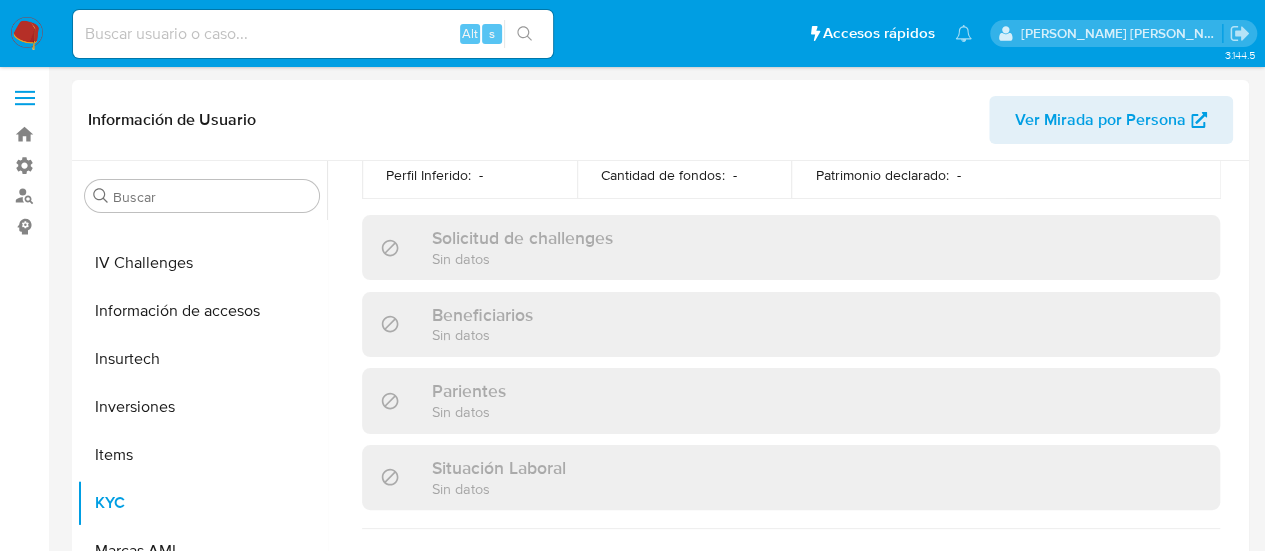 click on "Sin datos" at bounding box center [522, 258] 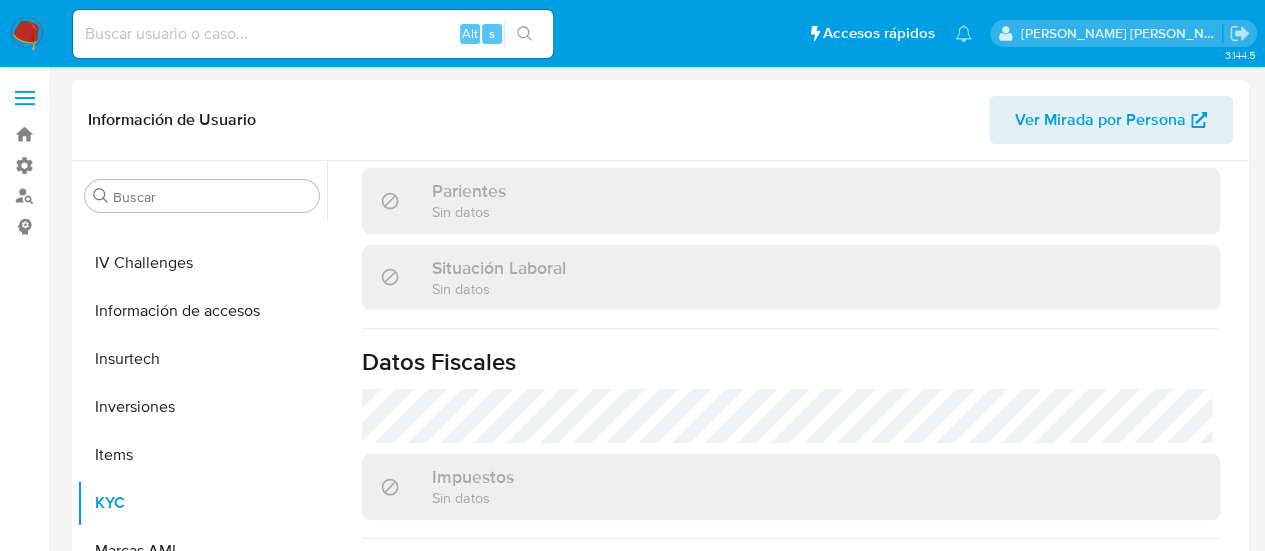 click on "Ver Mirada por Persona" at bounding box center (1100, 120) 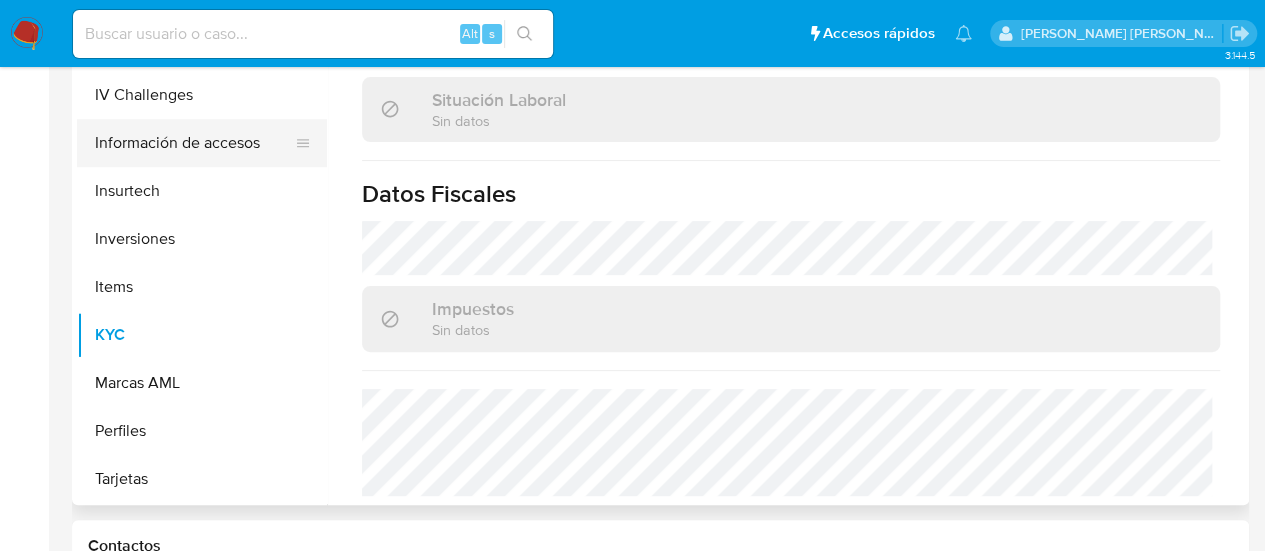 scroll, scrollTop: 200, scrollLeft: 0, axis: vertical 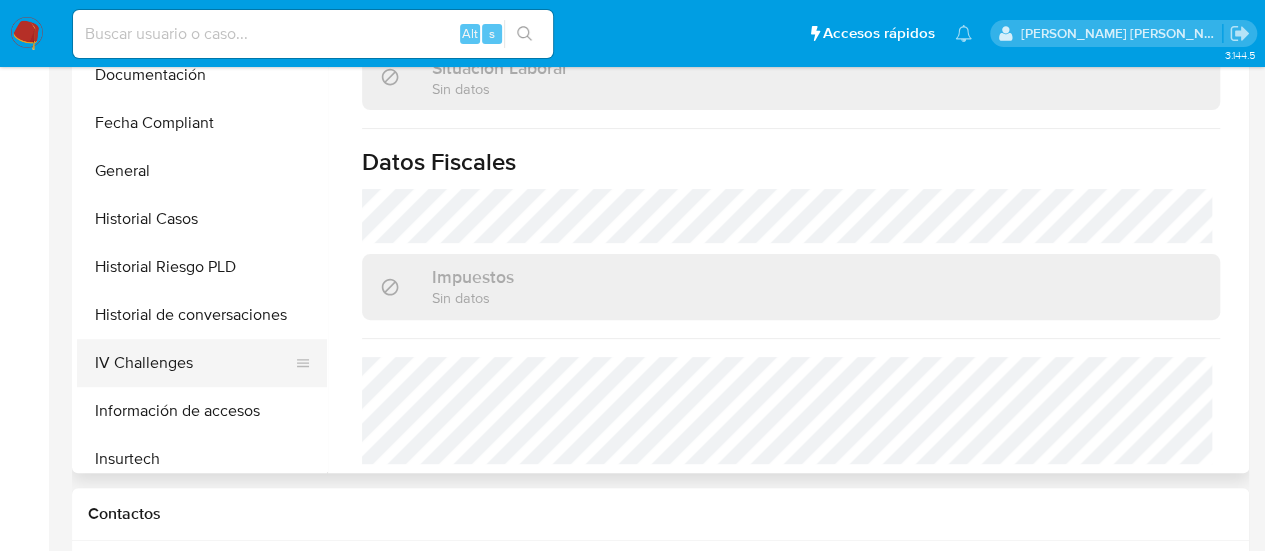 click on "IV Challenges" at bounding box center (194, 363) 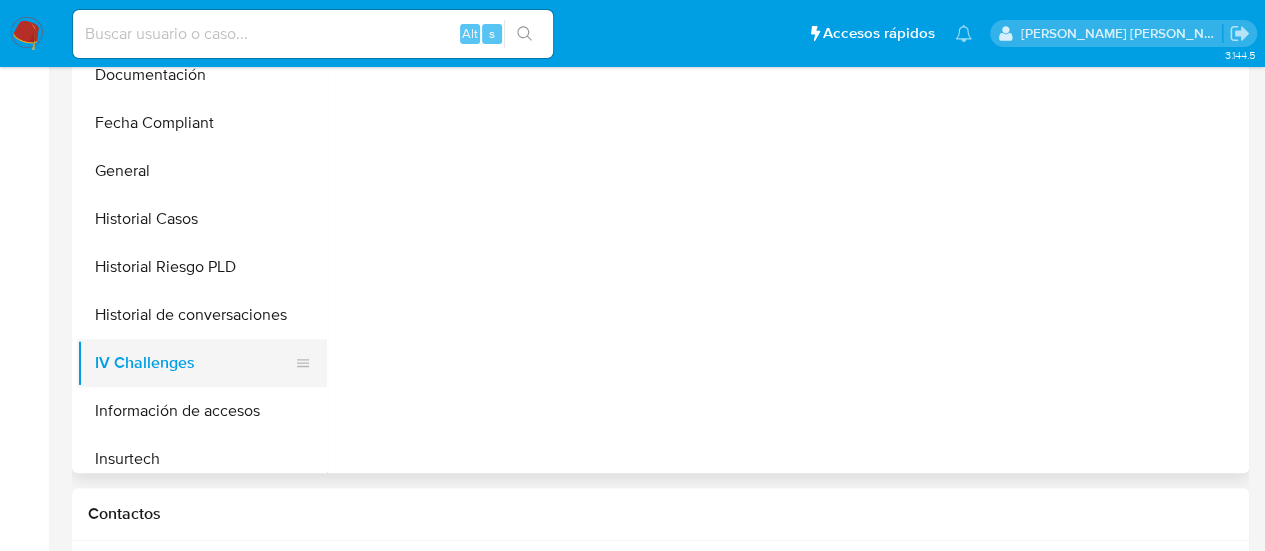 scroll, scrollTop: 0, scrollLeft: 0, axis: both 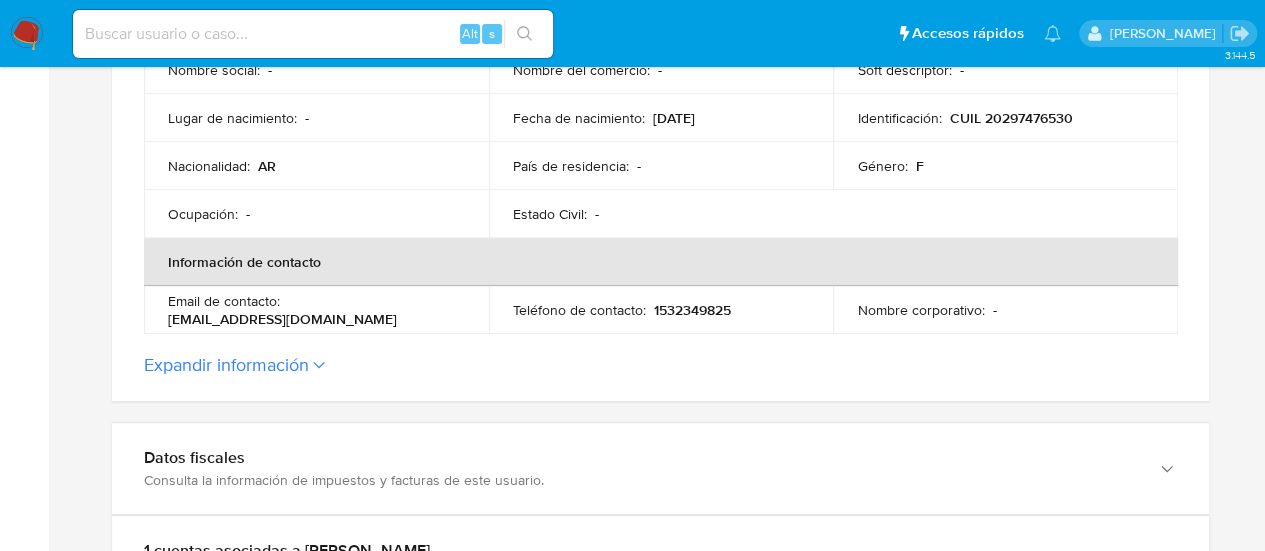 click on "Expandir información" at bounding box center (660, 365) 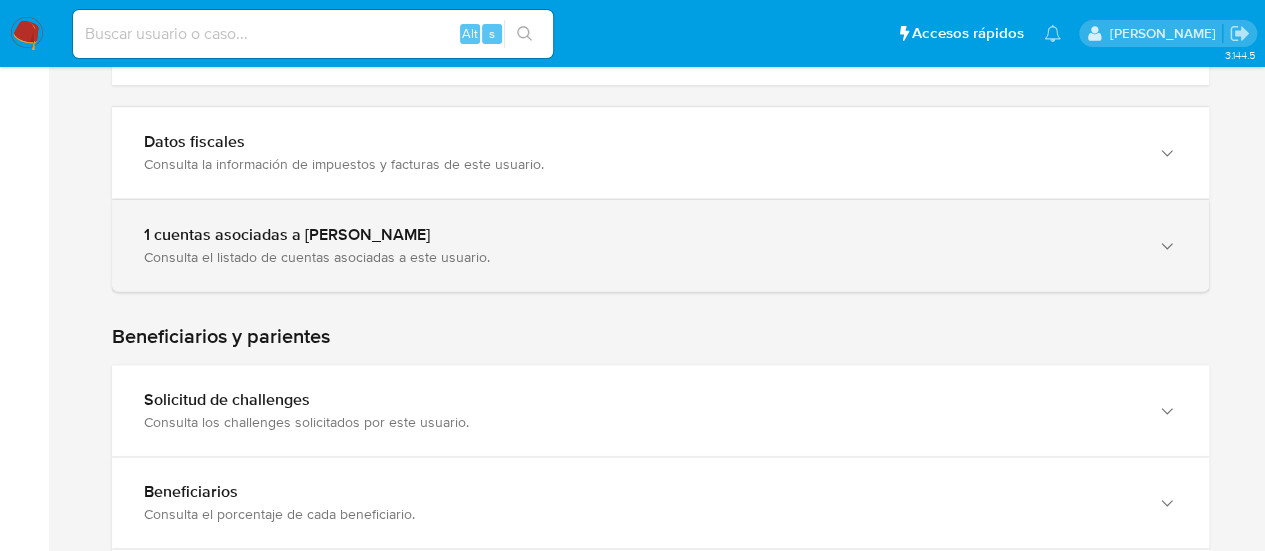 scroll, scrollTop: 1374, scrollLeft: 0, axis: vertical 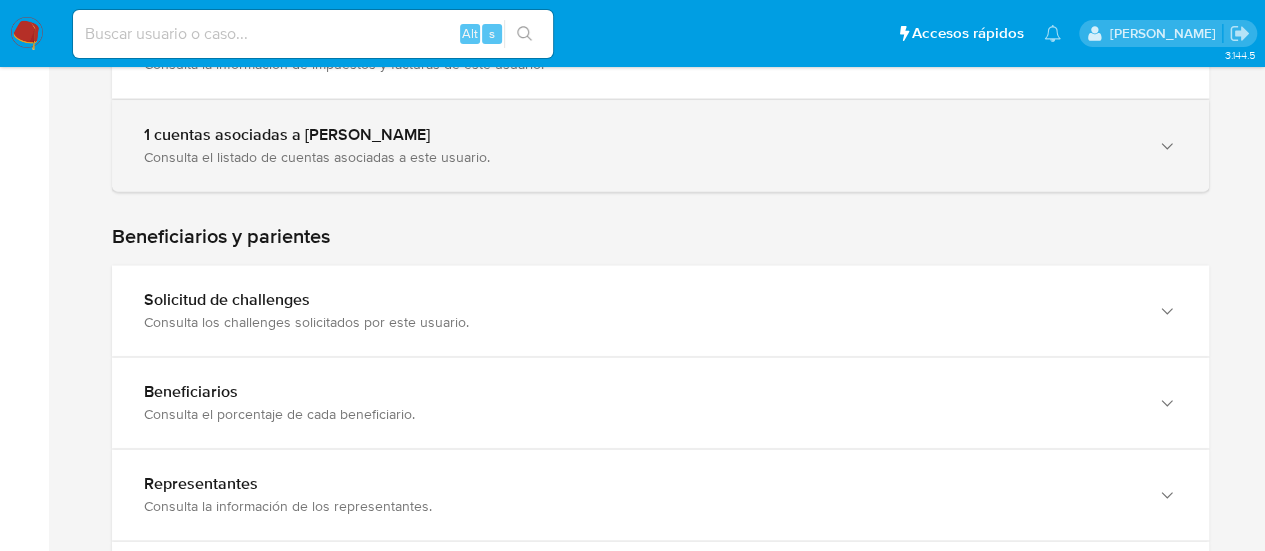 click 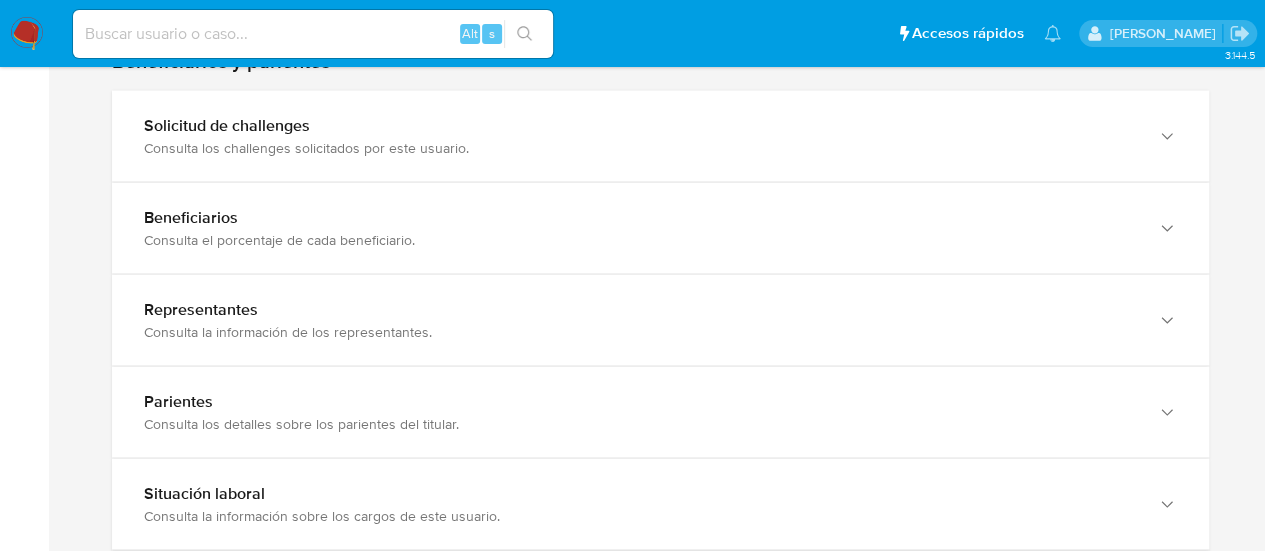 scroll, scrollTop: 1682, scrollLeft: 0, axis: vertical 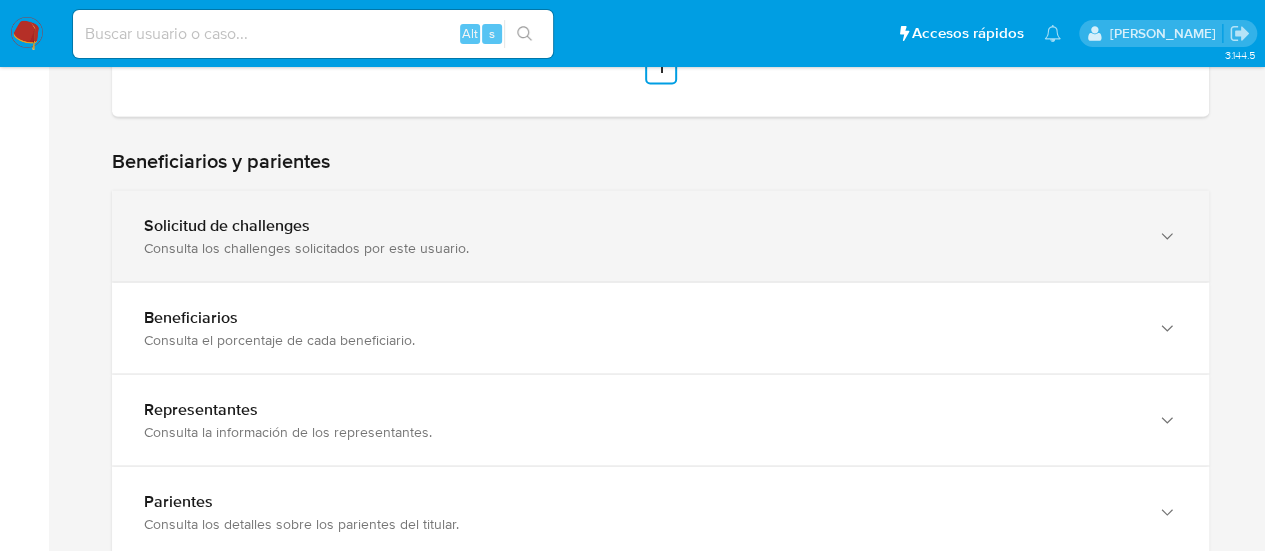 click 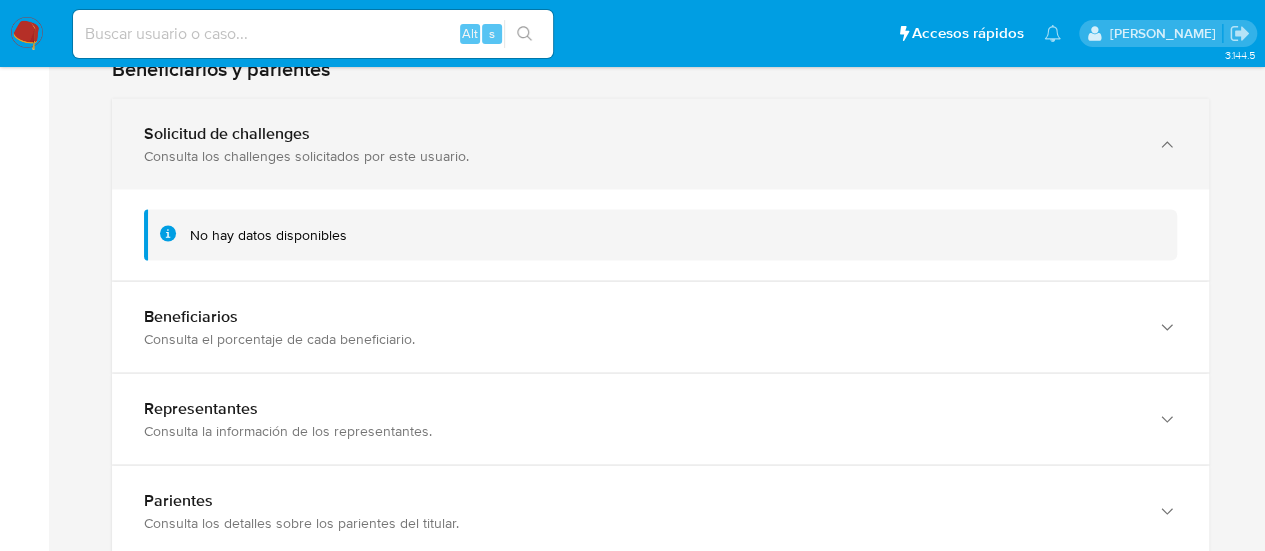 scroll, scrollTop: 1882, scrollLeft: 0, axis: vertical 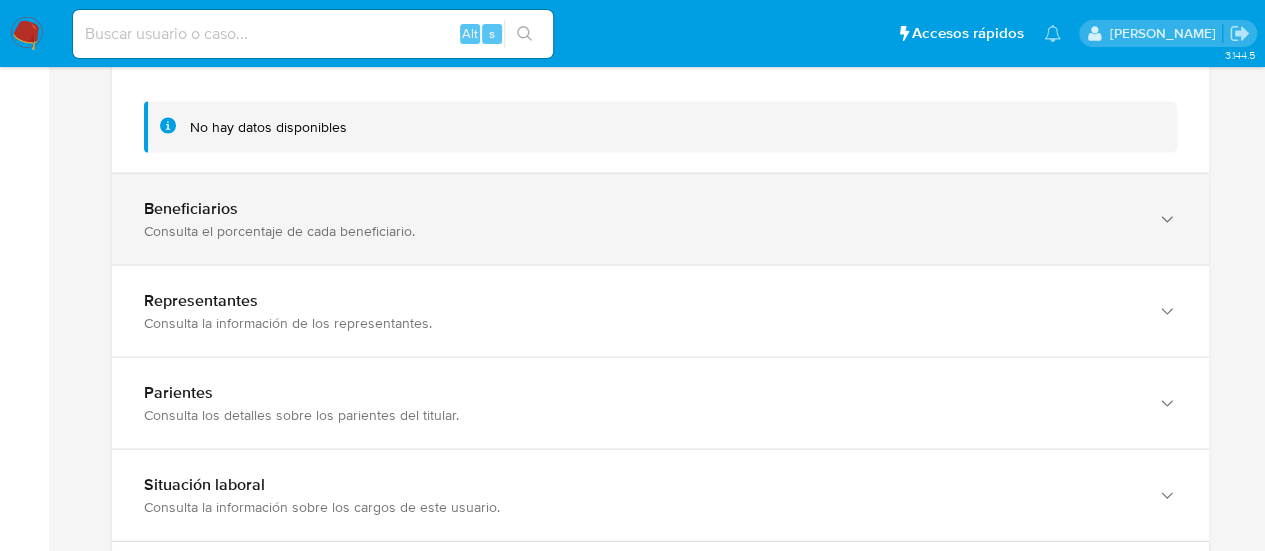 click 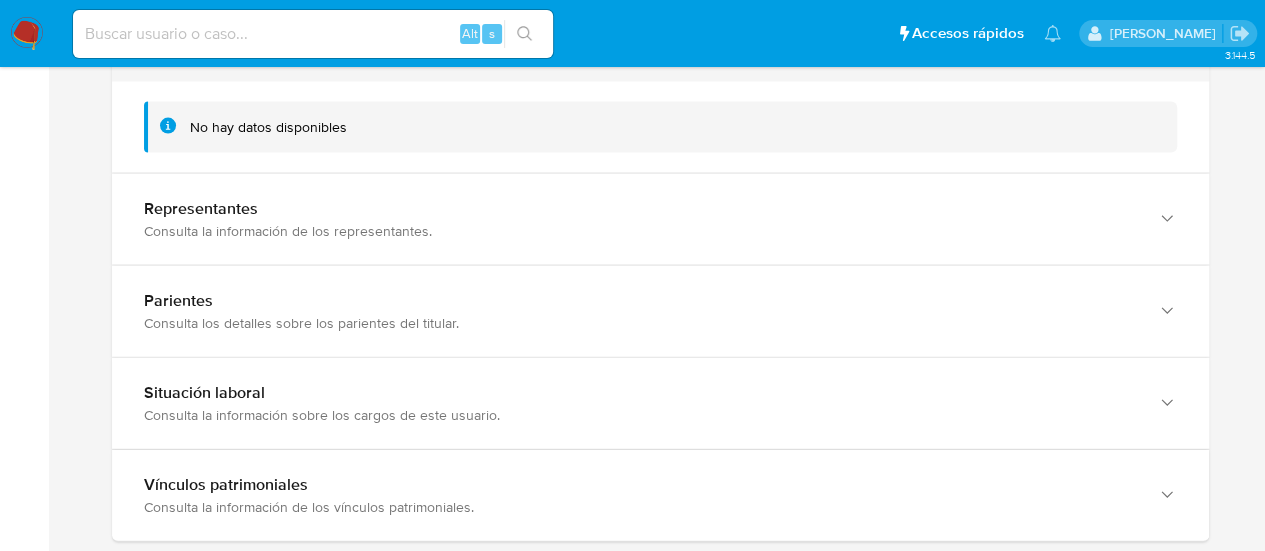 scroll, scrollTop: 2082, scrollLeft: 0, axis: vertical 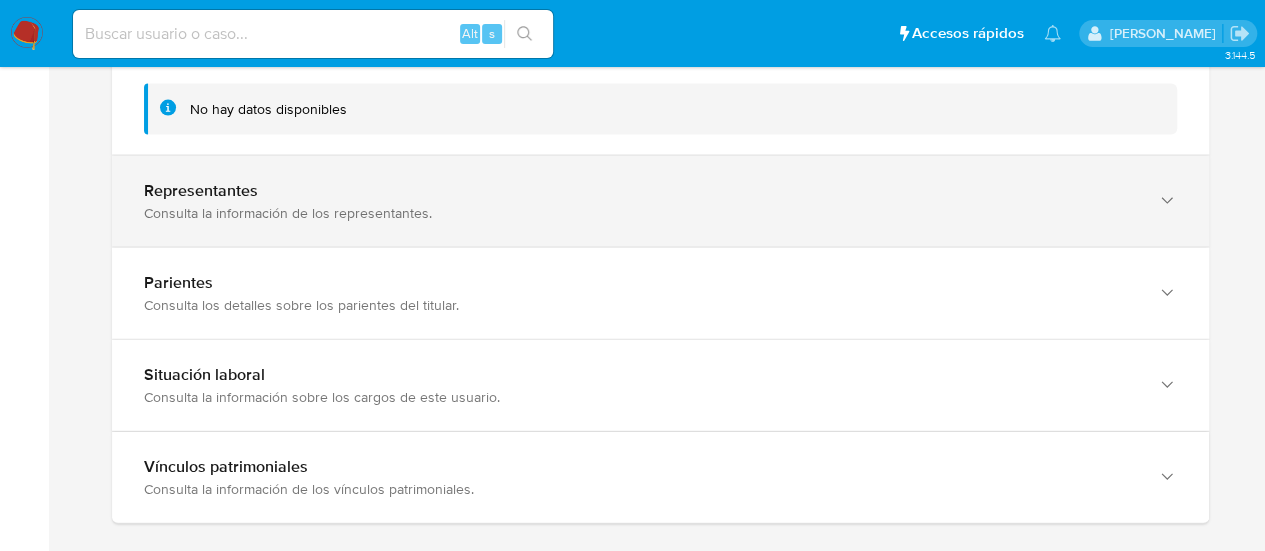click at bounding box center [1165, 201] 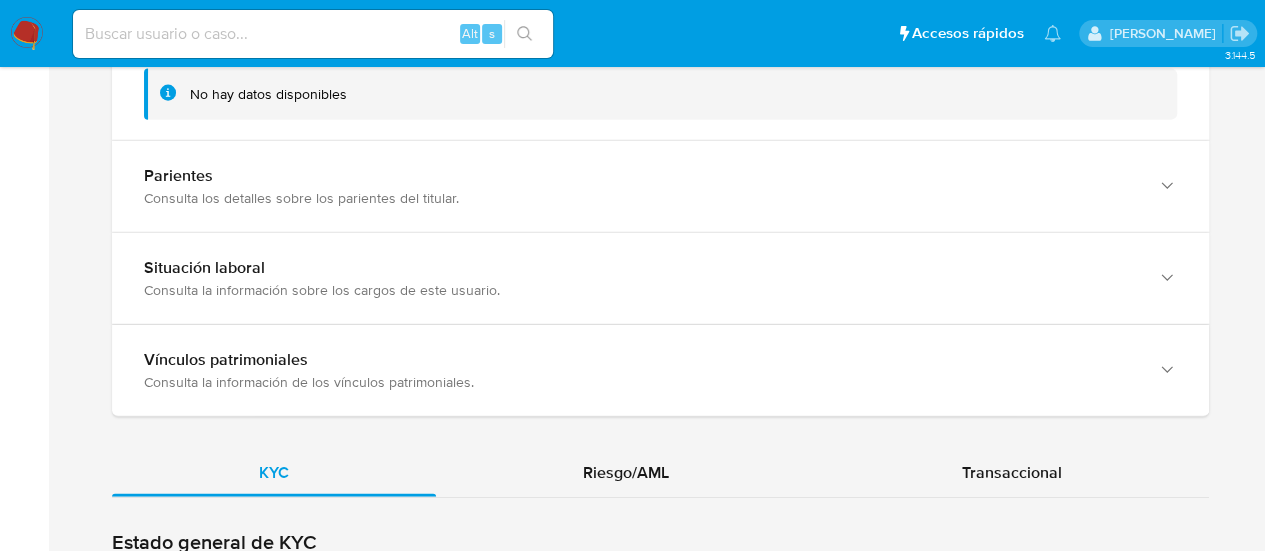 scroll, scrollTop: 2282, scrollLeft: 0, axis: vertical 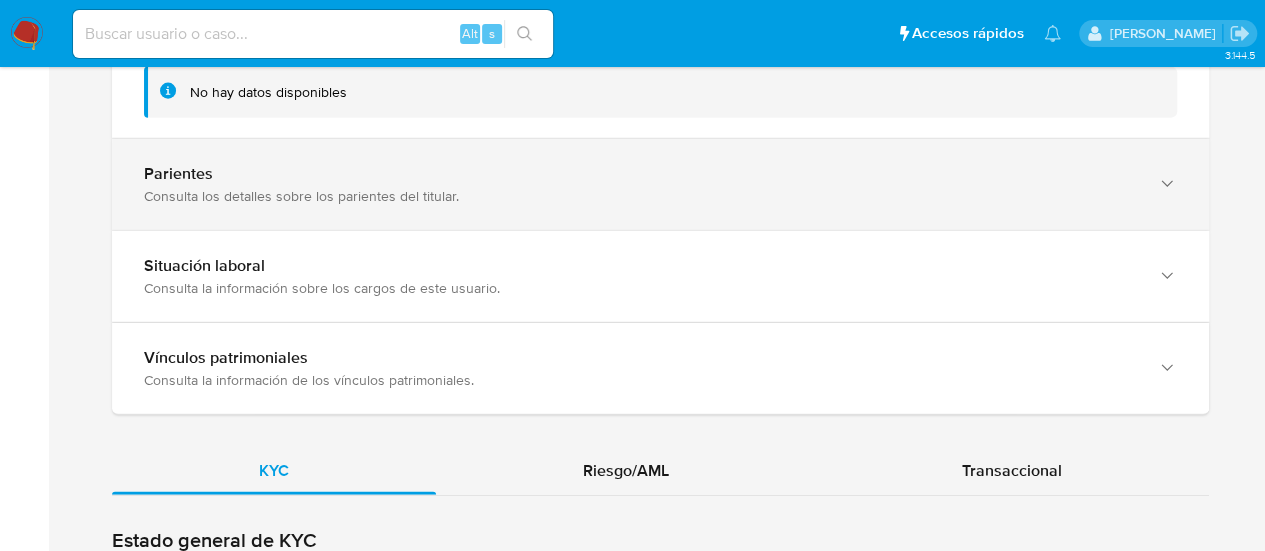 click on "Parientes Consulta los detalles sobre los parientes del titular." at bounding box center (660, 184) 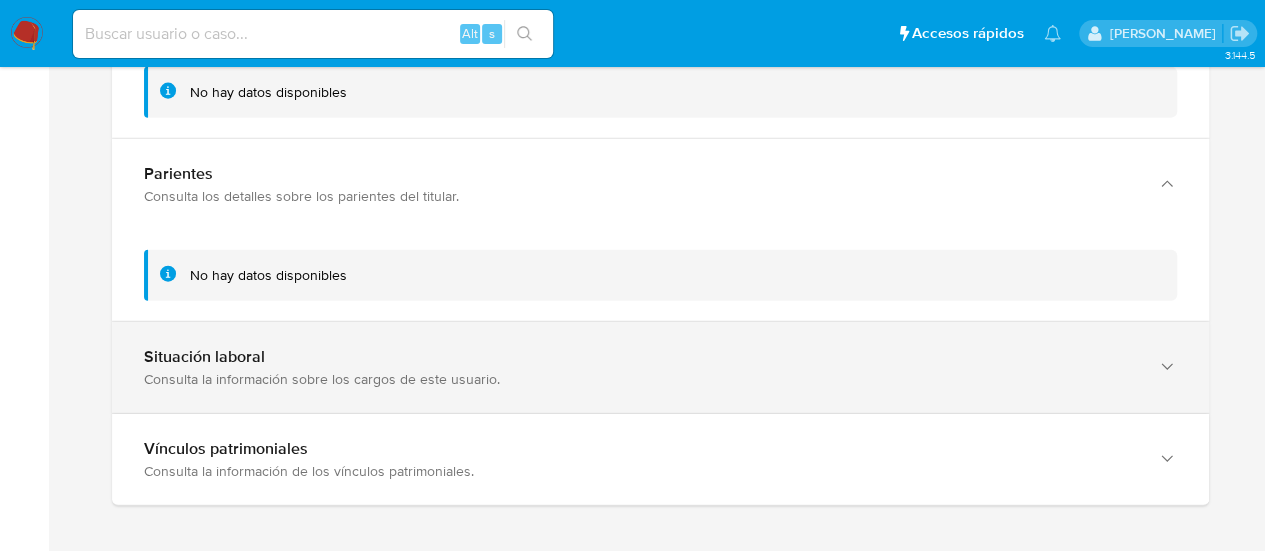 click on "Situación laboral Consulta la información sobre los cargos de este usuario." at bounding box center [660, 367] 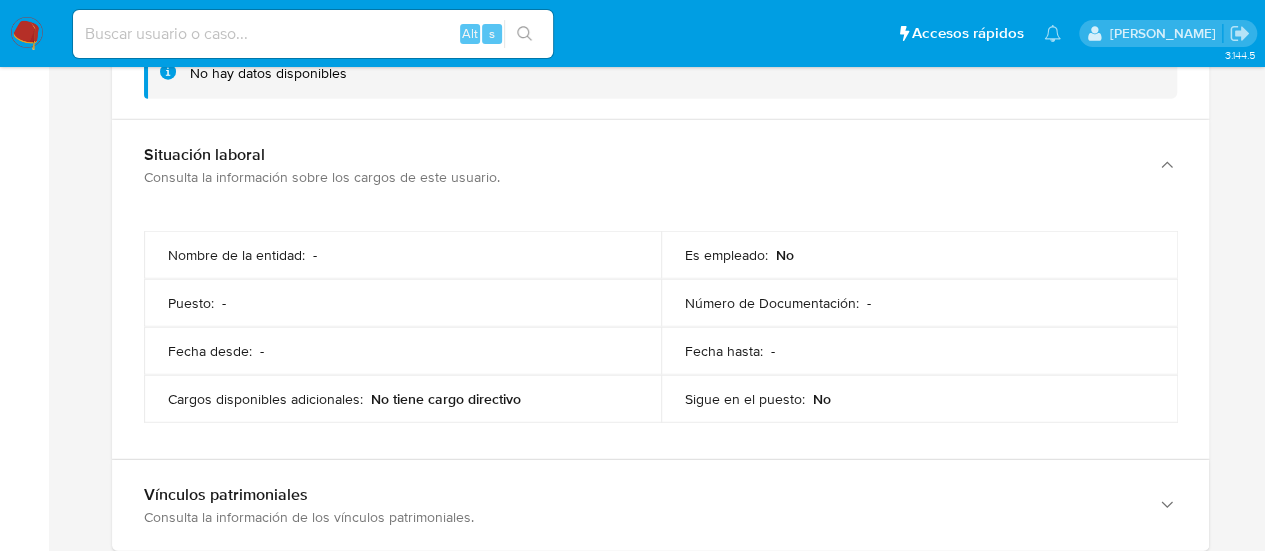 scroll, scrollTop: 2782, scrollLeft: 0, axis: vertical 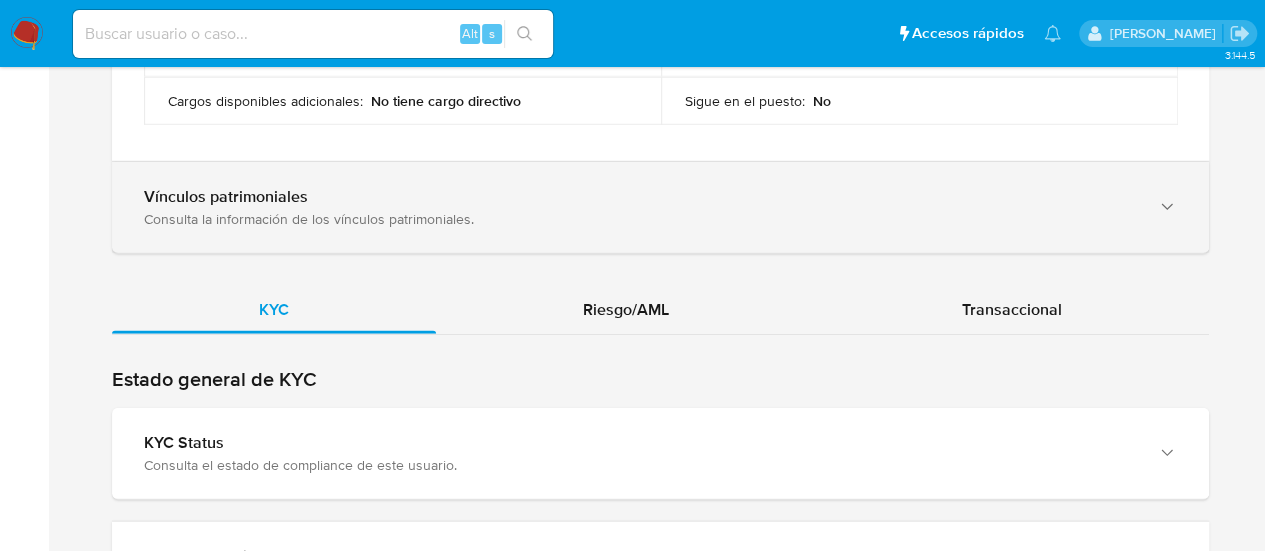click on "Vínculos patrimoniales Consulta la información de los vínculos patrimoniales." at bounding box center (660, 207) 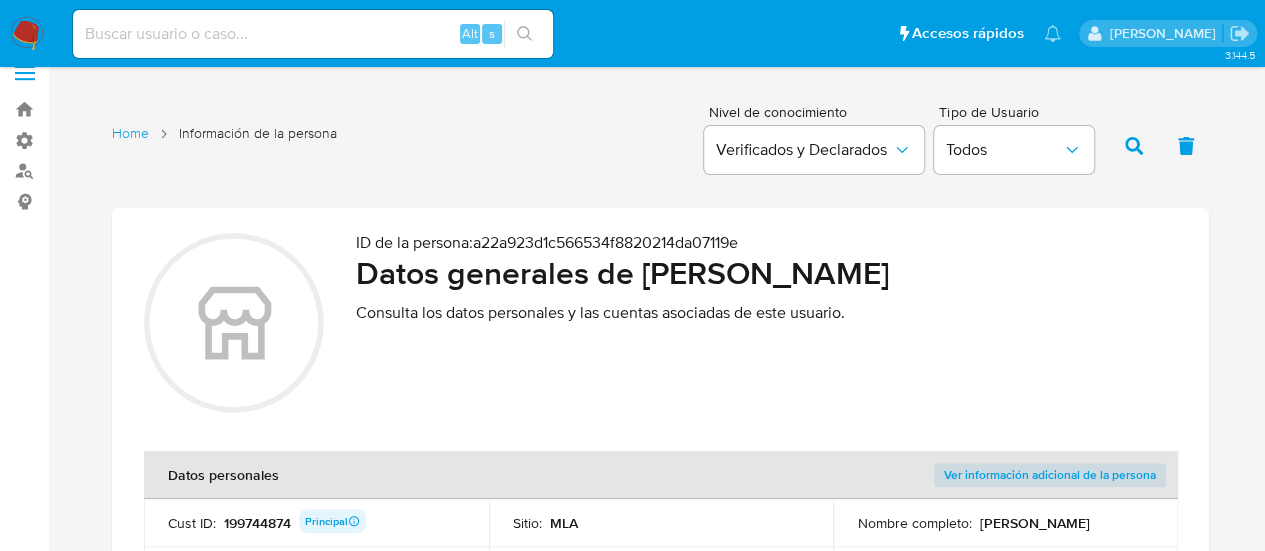 scroll, scrollTop: 0, scrollLeft: 0, axis: both 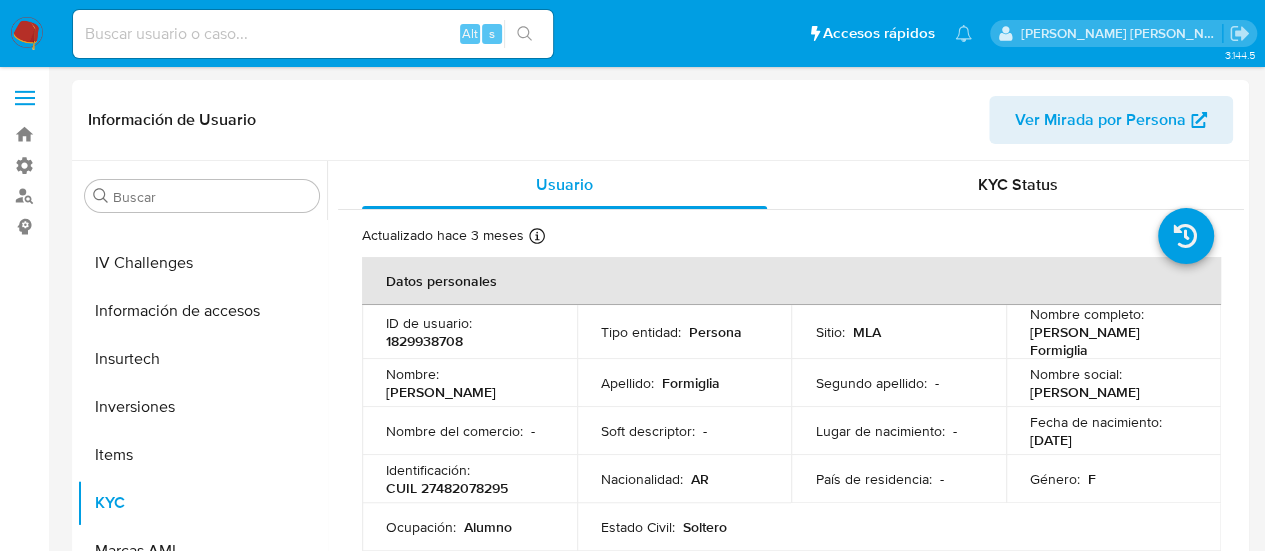 select on "10" 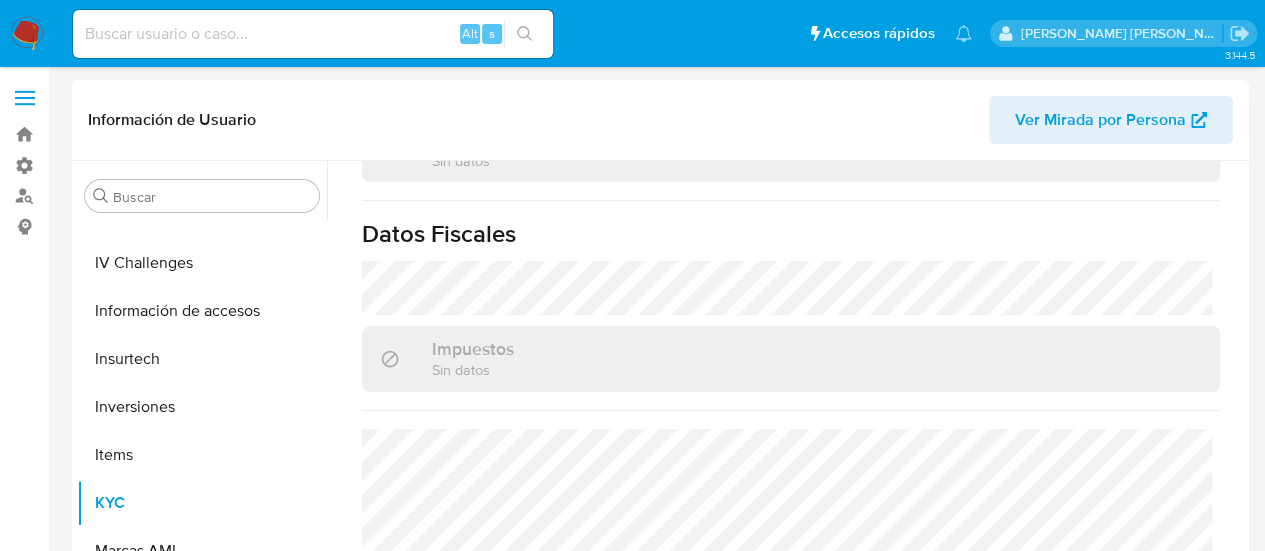 scroll, scrollTop: 1128, scrollLeft: 0, axis: vertical 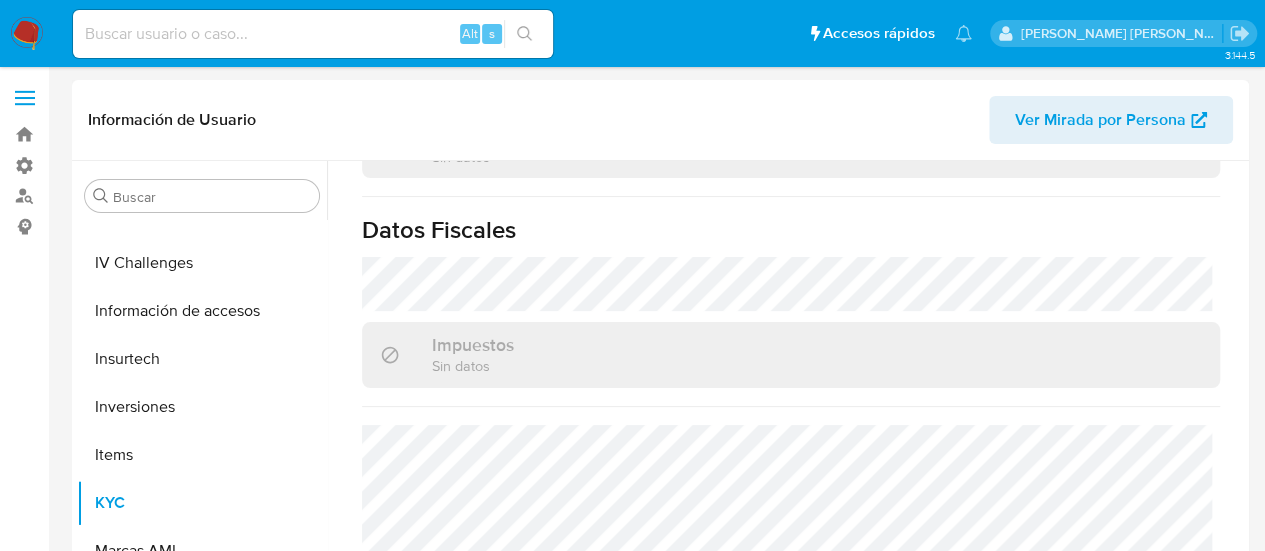 click on "Ver Mirada por Persona" at bounding box center [1100, 120] 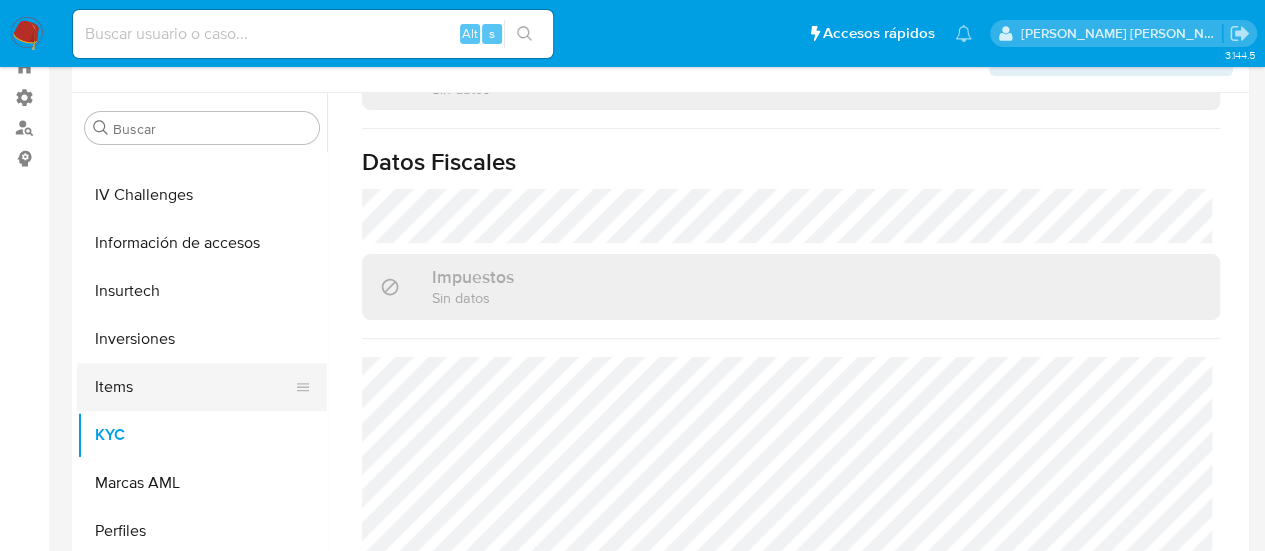 scroll, scrollTop: 100, scrollLeft: 0, axis: vertical 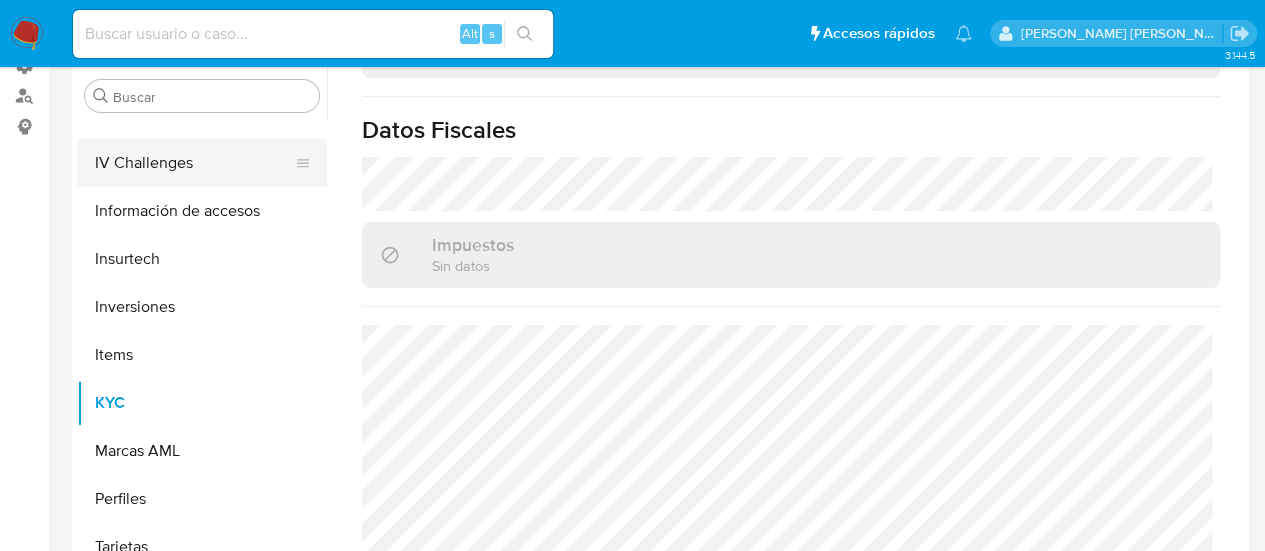 click on "IV Challenges" at bounding box center (194, 163) 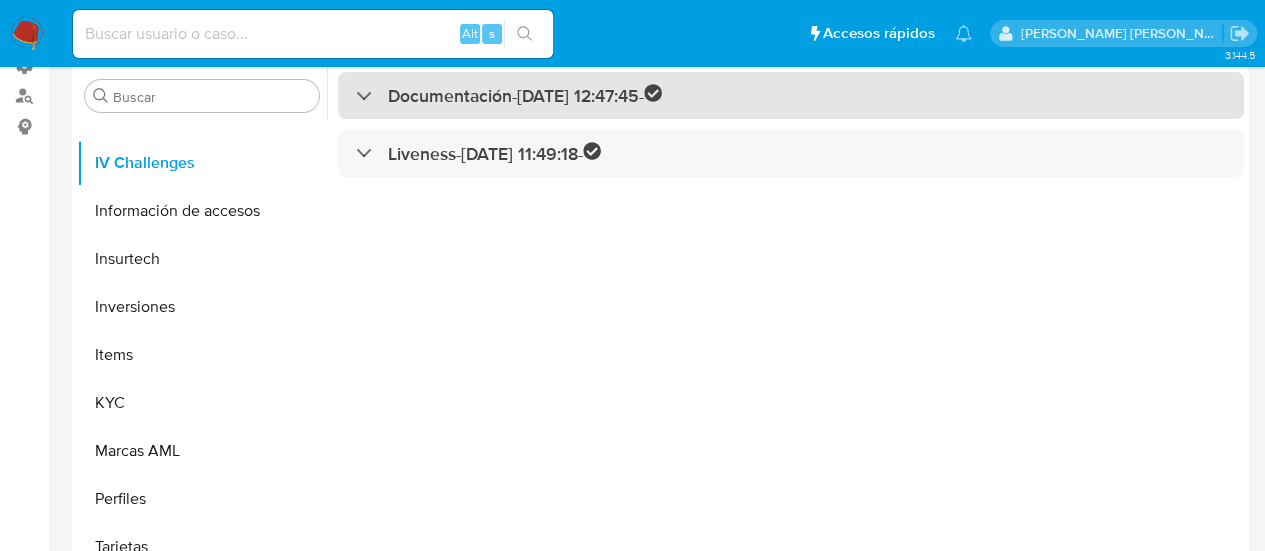 click on "Documentación  -  25/05/2024 12:47:45  -" at bounding box center (509, 95) 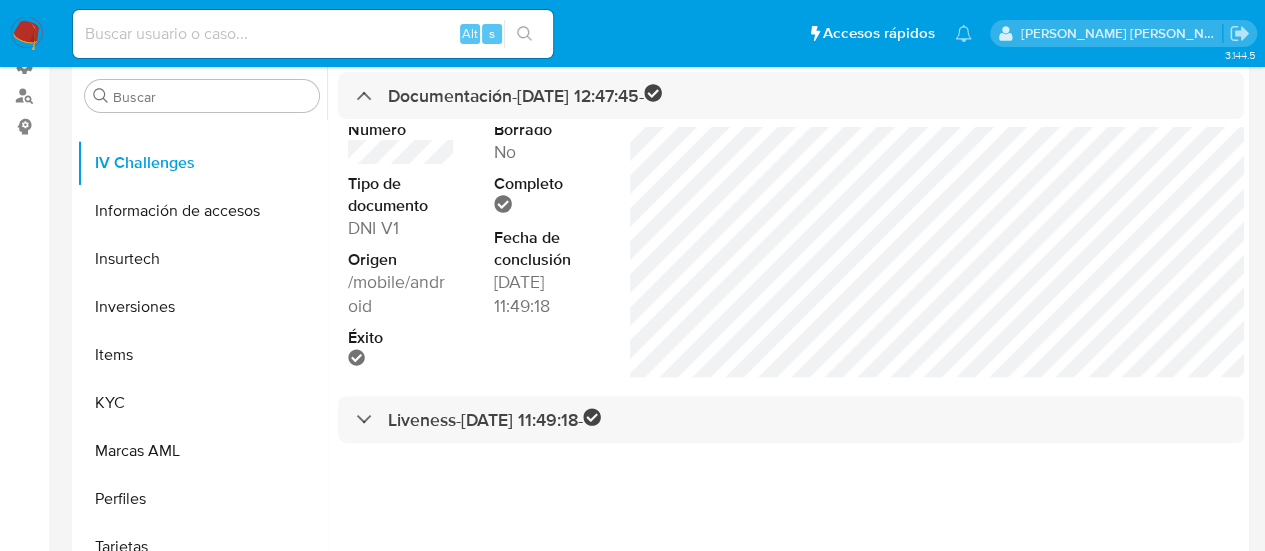 scroll, scrollTop: 23, scrollLeft: 0, axis: vertical 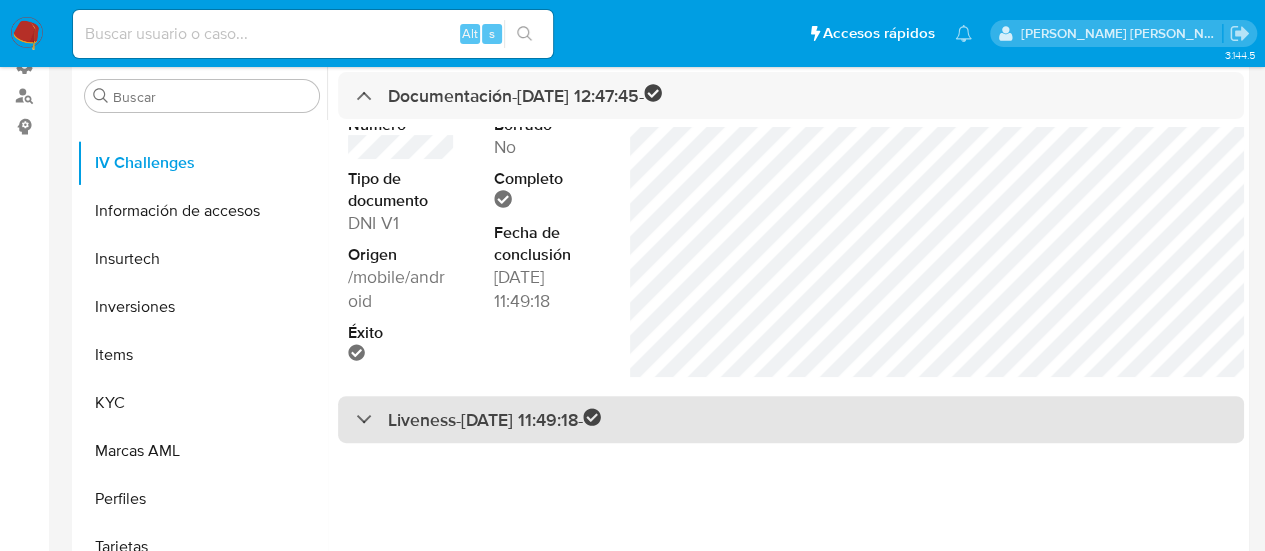 click on "Liveness  -  26/05/2024 11:49:18  -" at bounding box center (478, 419) 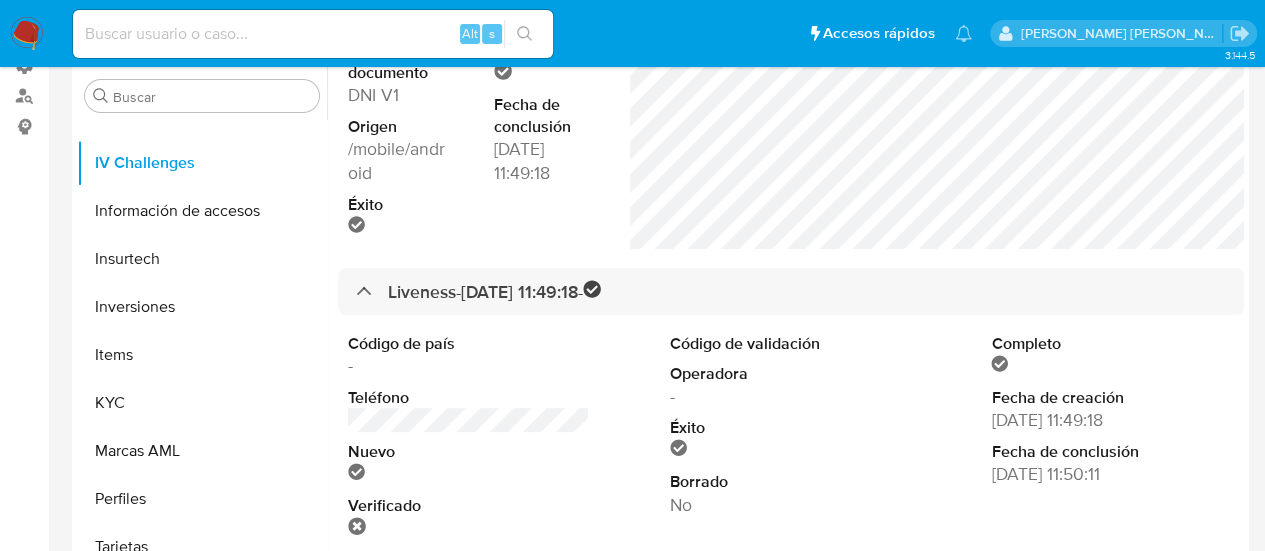 scroll, scrollTop: 135, scrollLeft: 0, axis: vertical 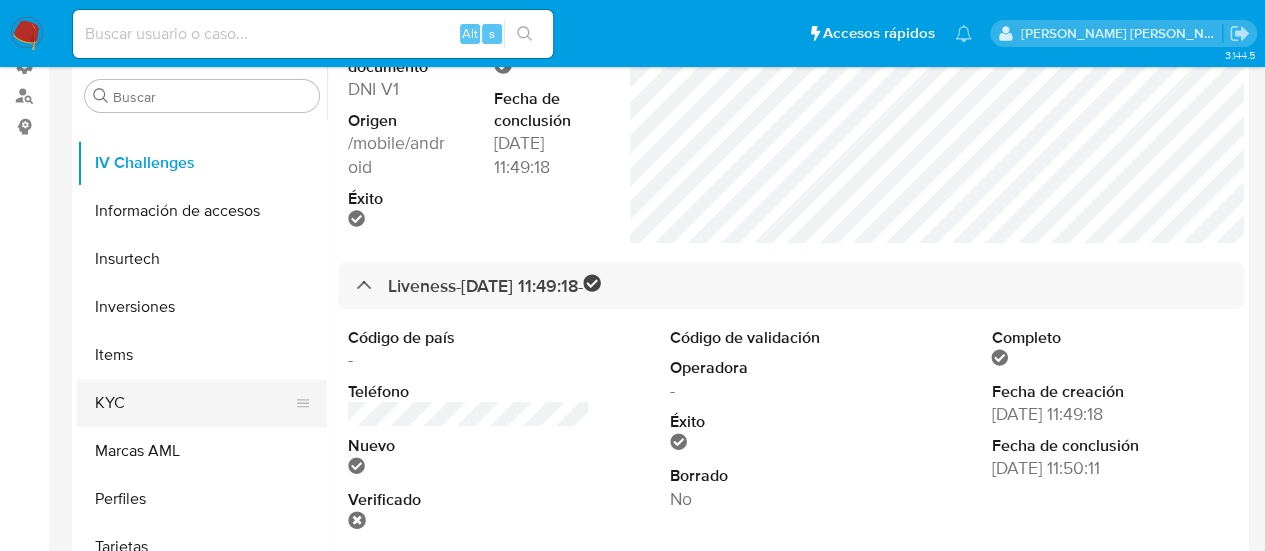 click on "KYC" at bounding box center [194, 403] 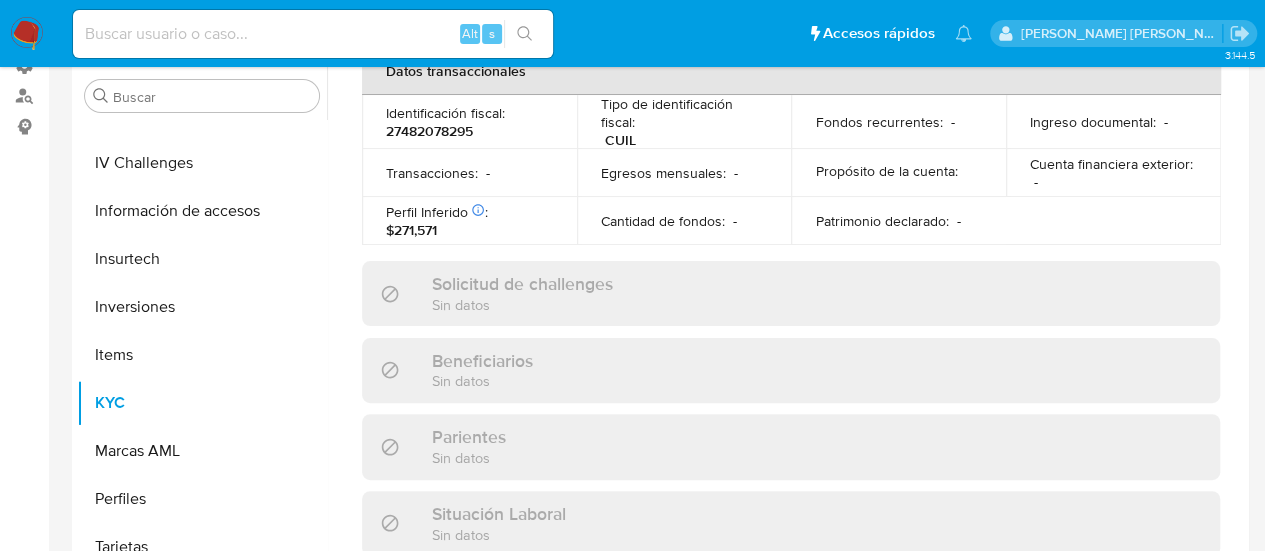scroll, scrollTop: 1128, scrollLeft: 0, axis: vertical 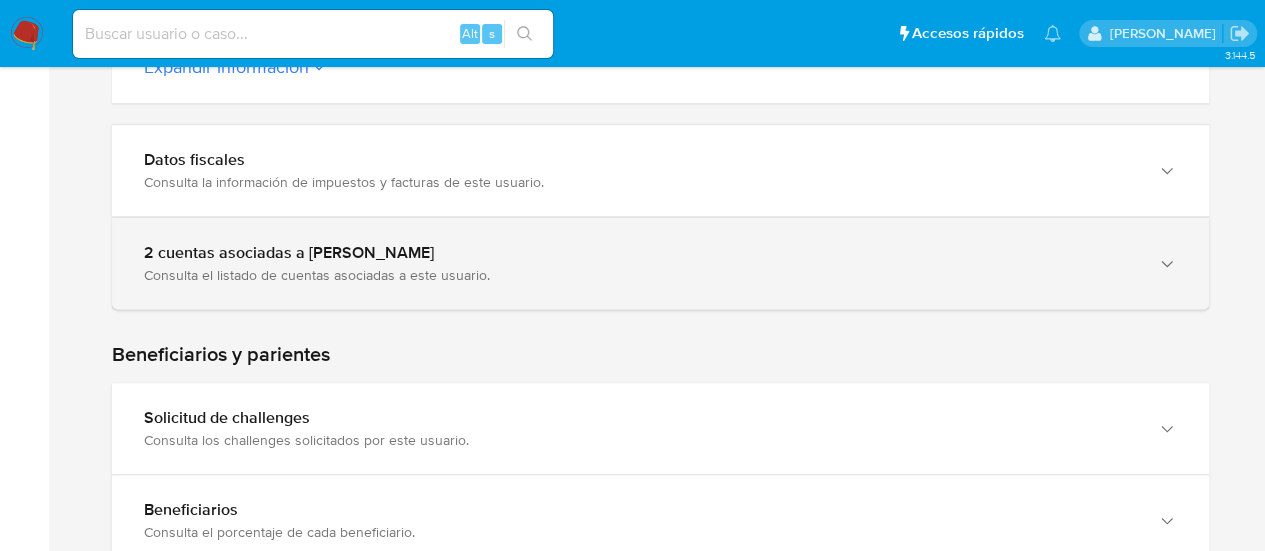 click on "2 cuentas asociadas a [PERSON_NAME] Consulta el listado de cuentas asociadas a este usuario." at bounding box center (660, 263) 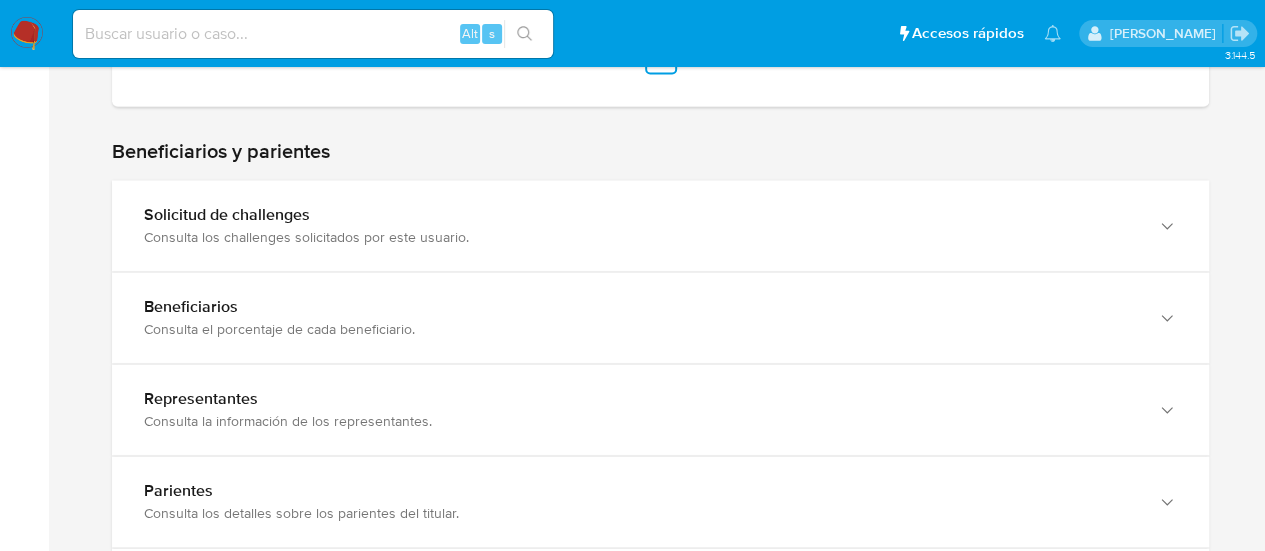 scroll, scrollTop: 1472, scrollLeft: 0, axis: vertical 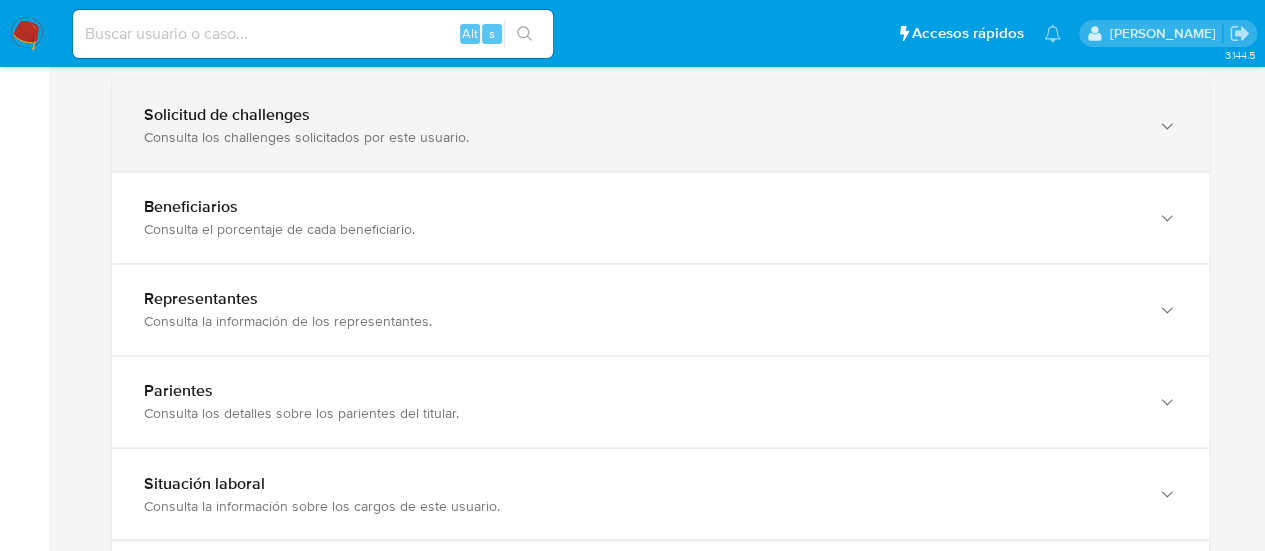 click on "Consulta los challenges solicitados por este usuario." at bounding box center (640, 137) 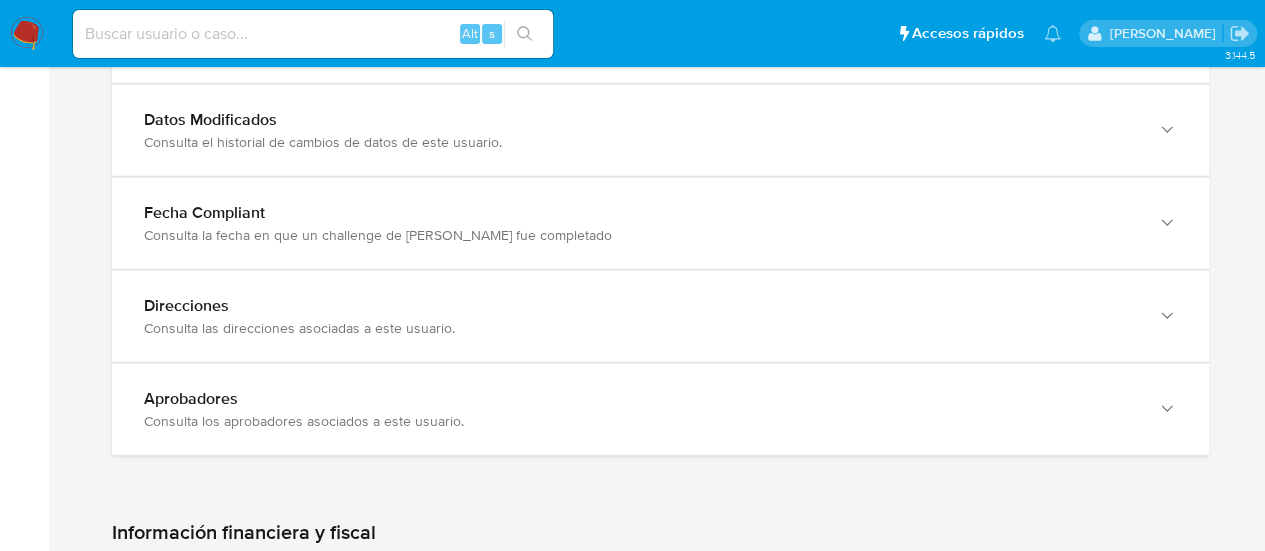 scroll, scrollTop: 2746, scrollLeft: 0, axis: vertical 